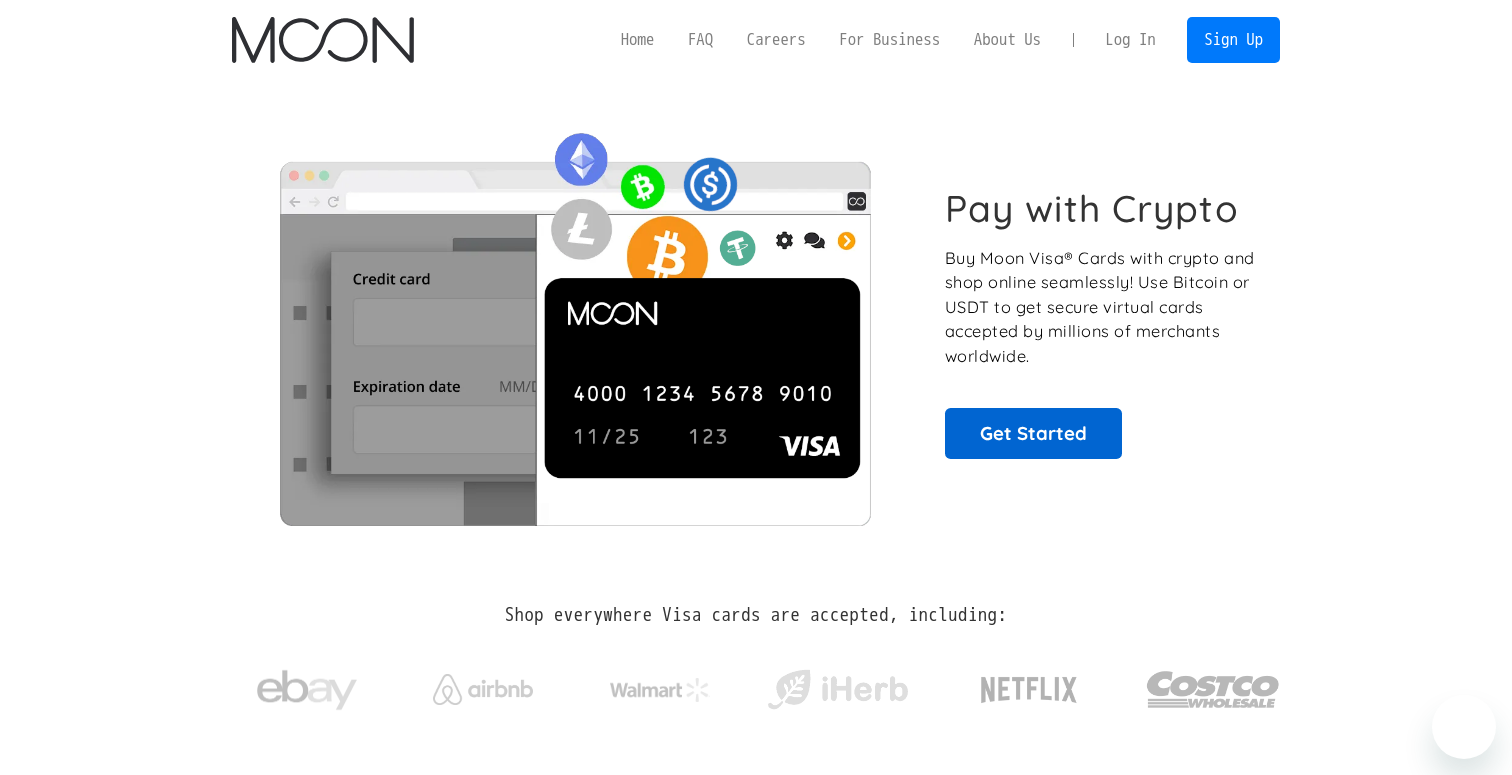 scroll, scrollTop: 0, scrollLeft: 0, axis: both 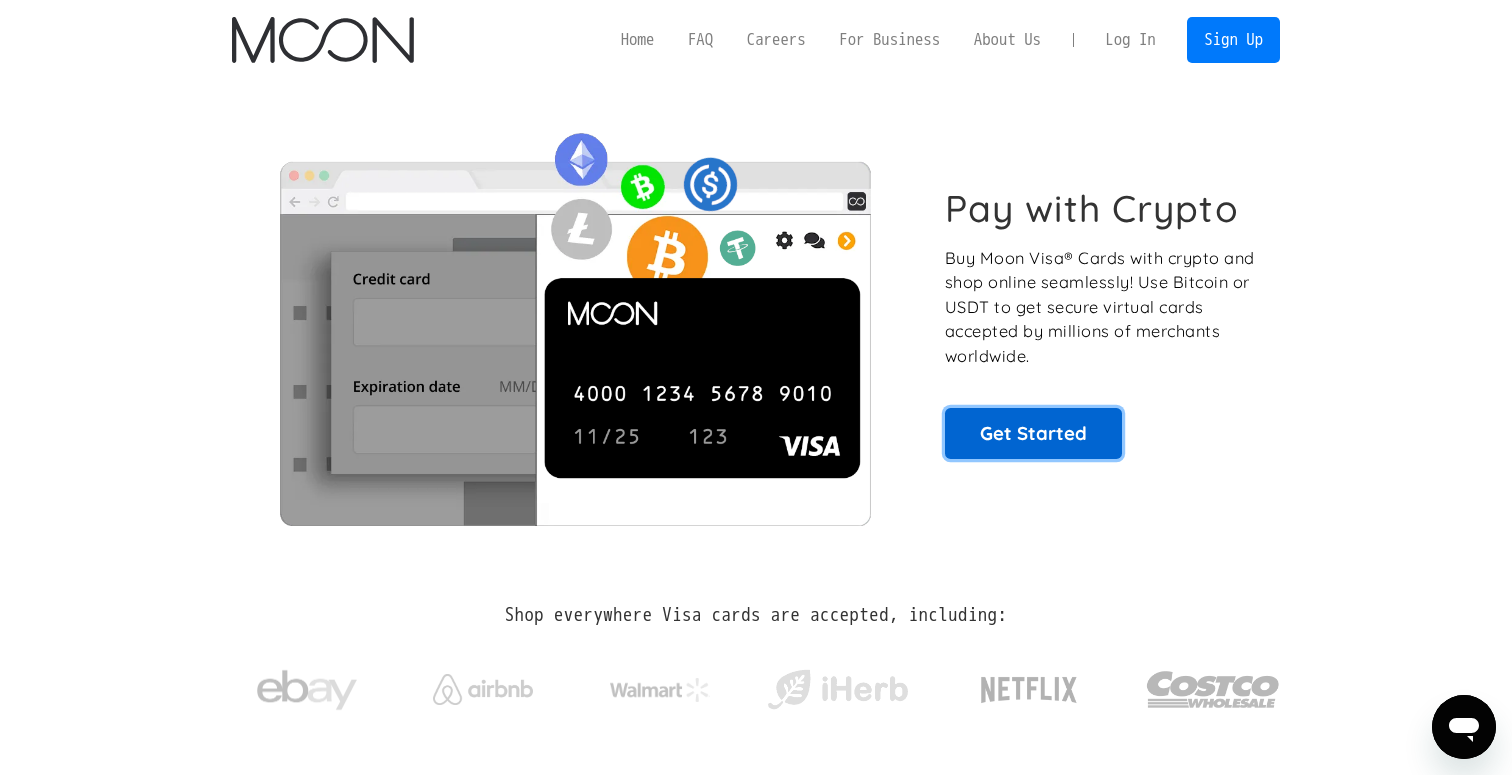 click on "Get Started" at bounding box center [1033, 433] 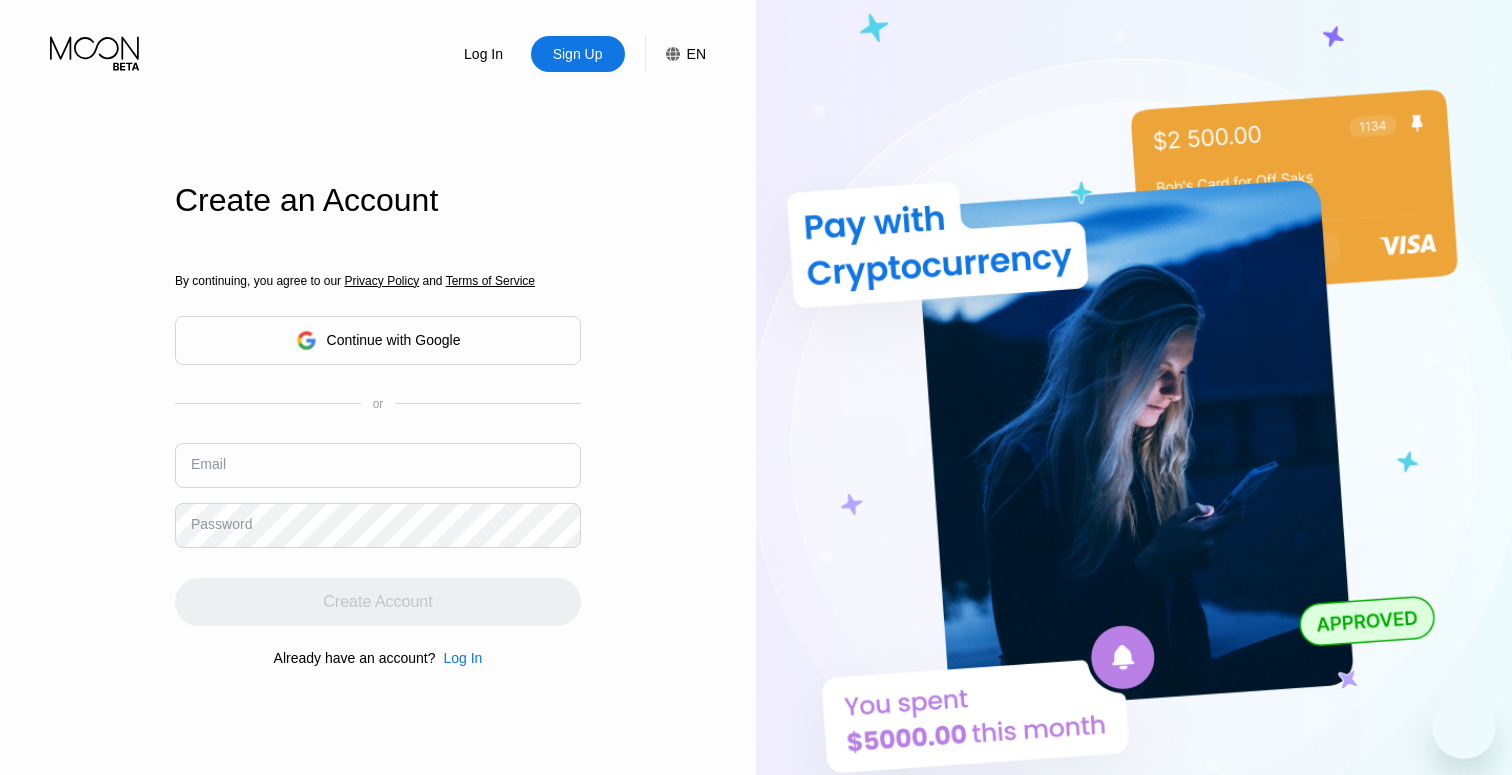 scroll, scrollTop: 0, scrollLeft: 0, axis: both 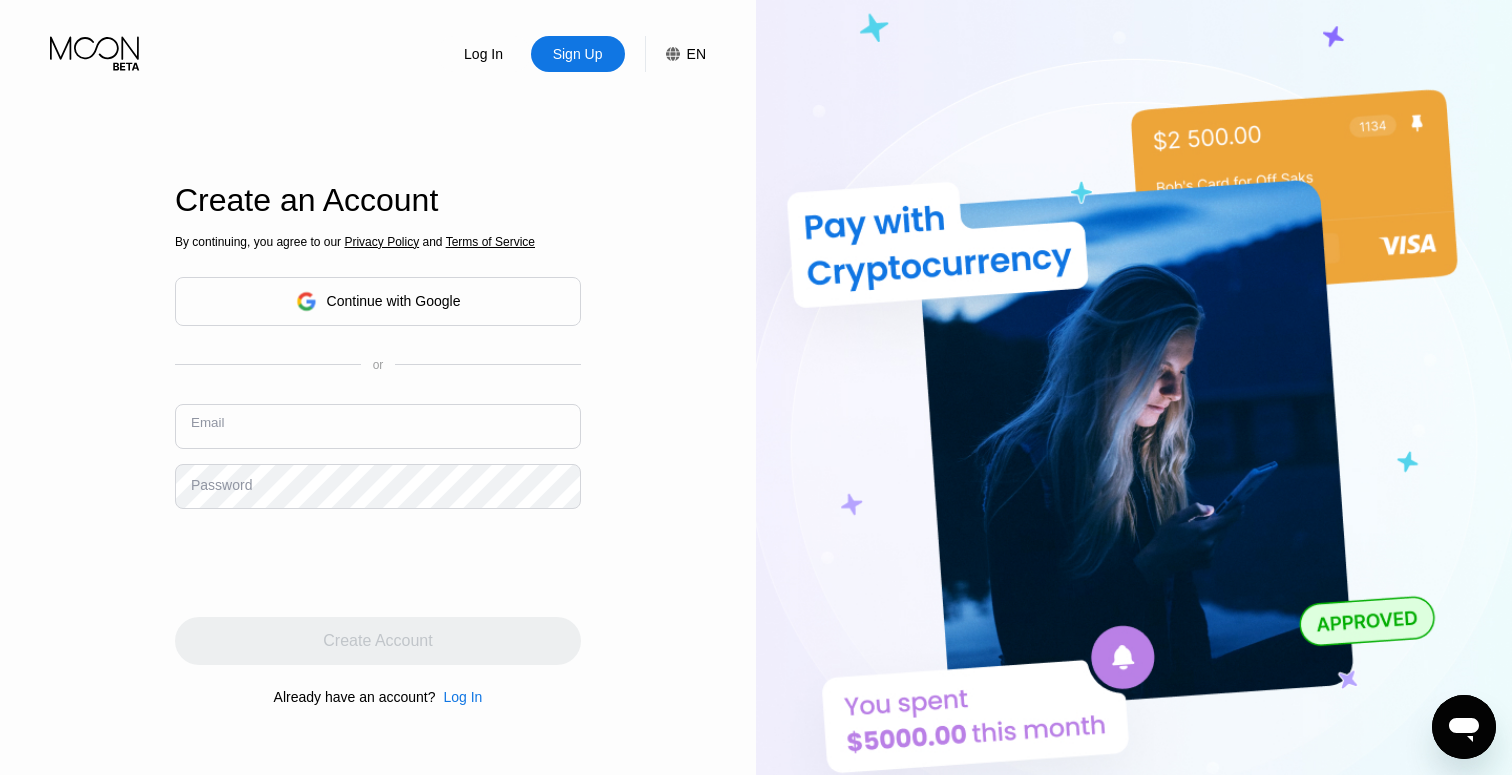 click at bounding box center (378, 426) 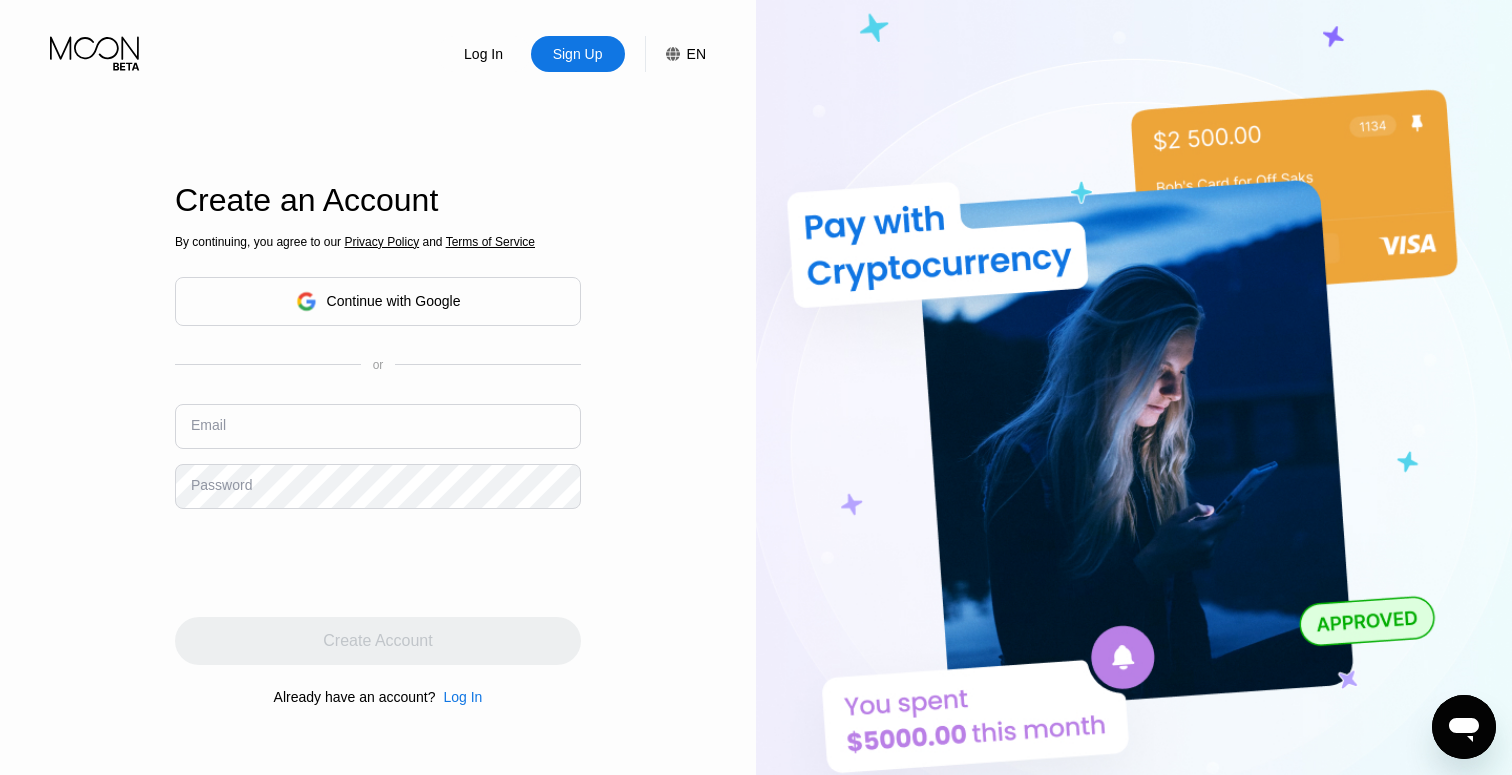 click on "Log In Sign Up EN Language English Save Create an Account By continuing, you agree to our   Privacy Policy   and   Terms of Service Continue with Google or Email Password Create Account Already have an account? Log In" at bounding box center (378, 426) 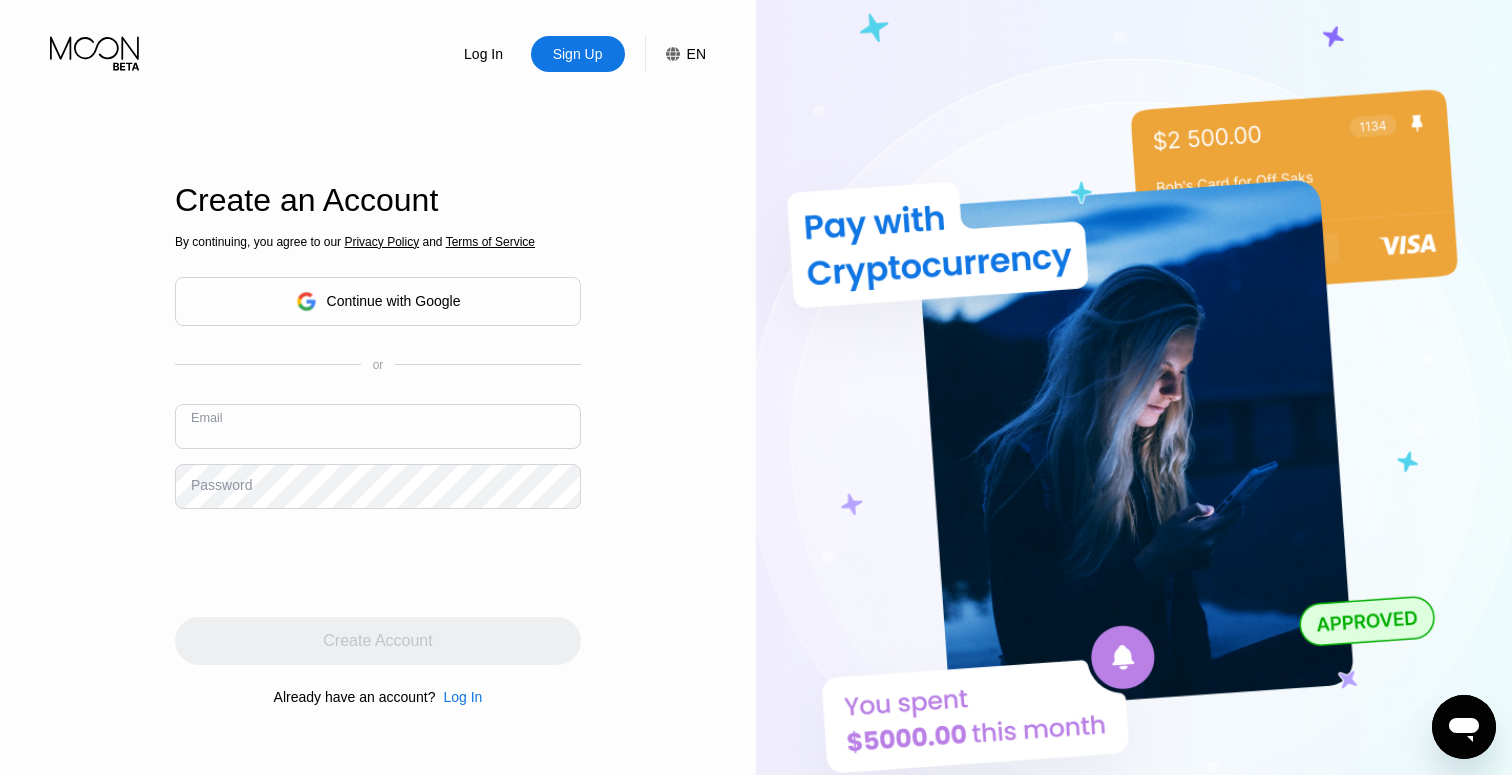 click at bounding box center (378, 426) 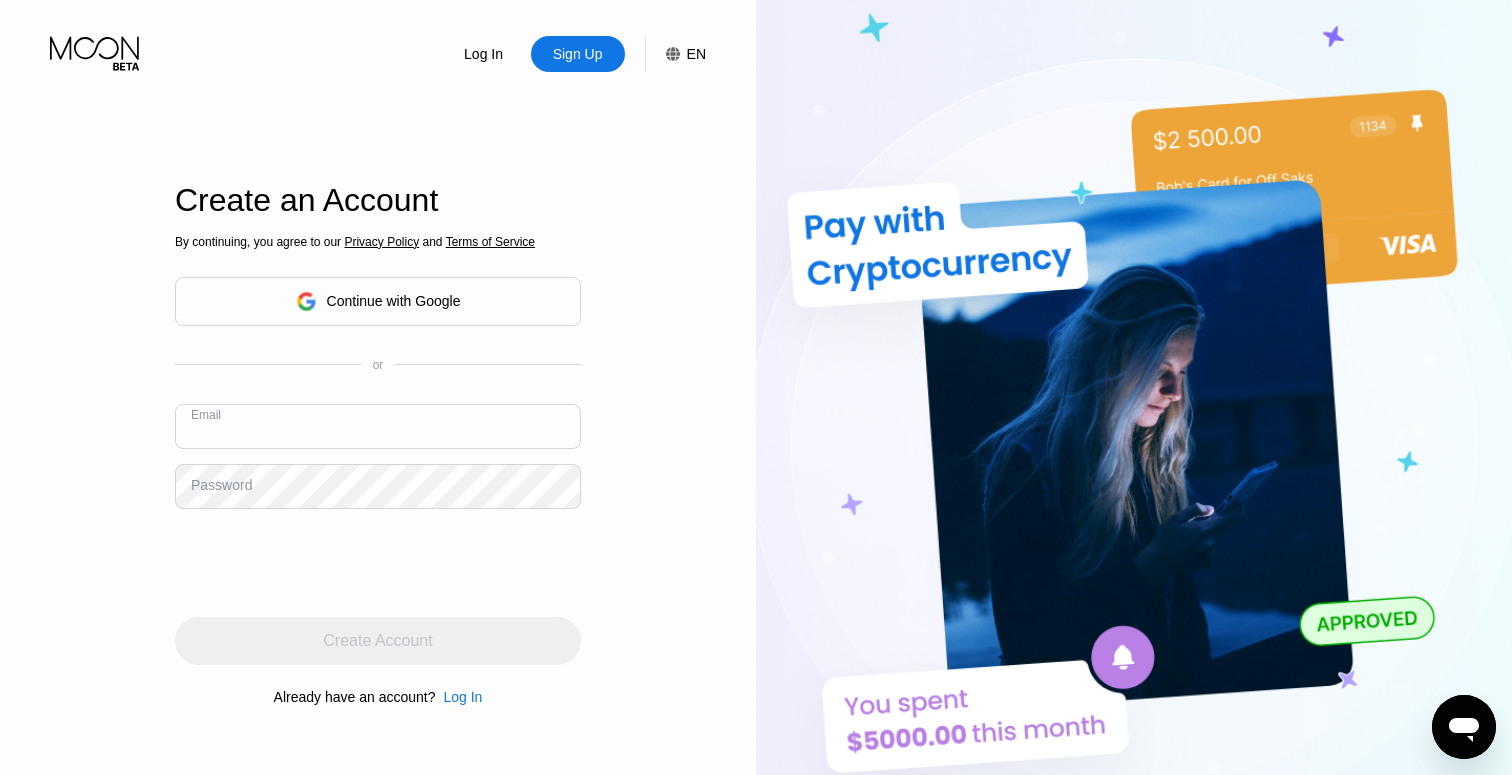 paste on "OpDiamant@proton.me" 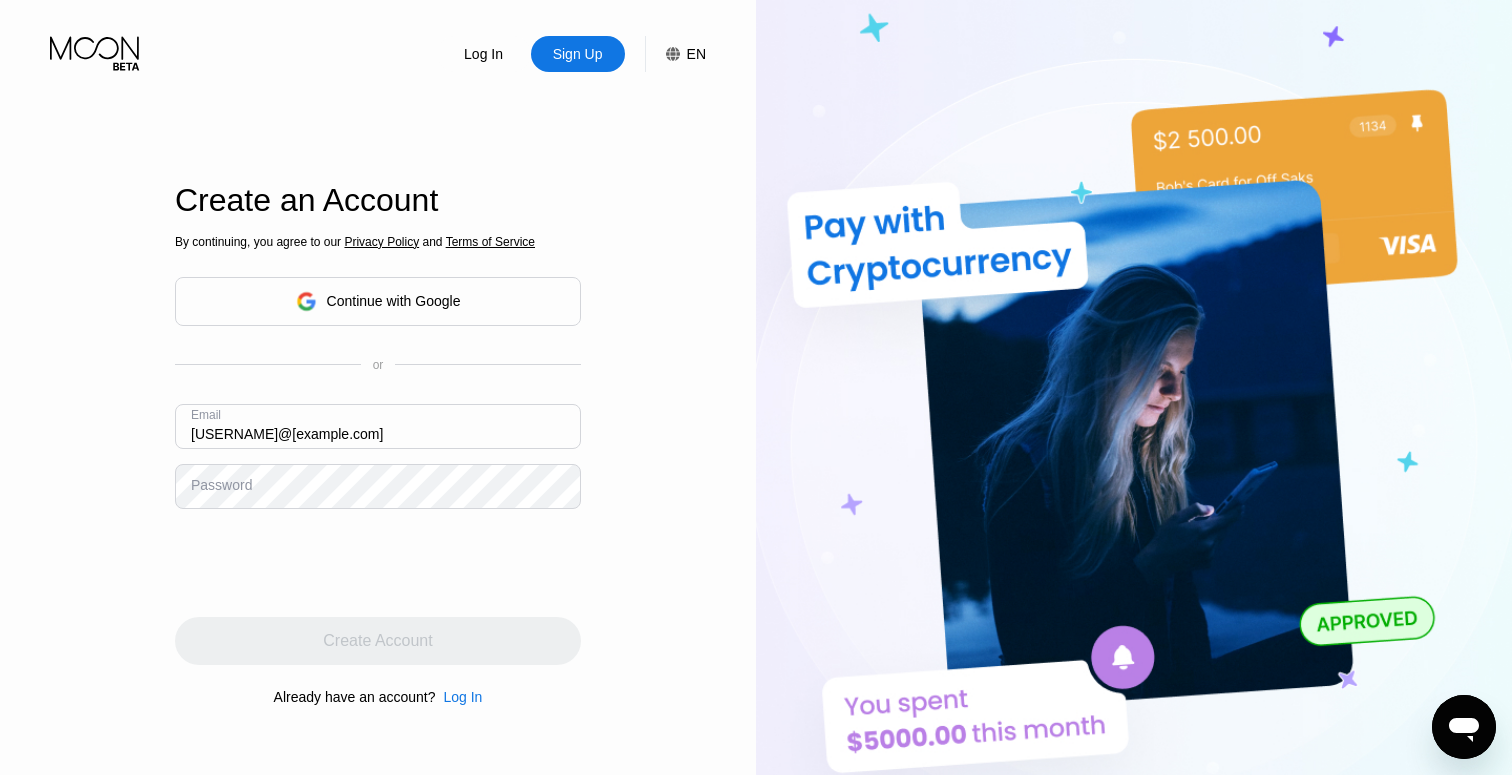 type on "OpDiamant@proton.me" 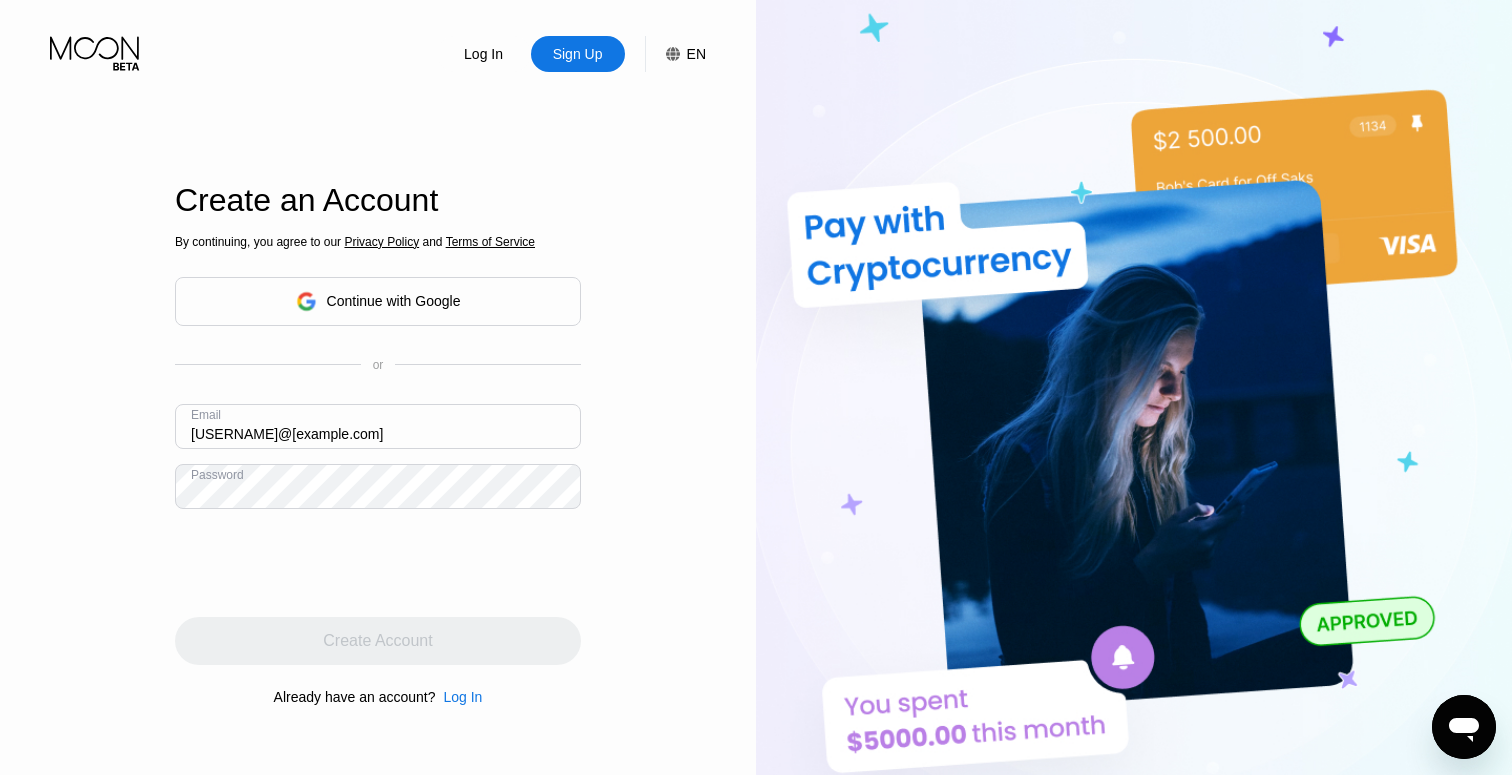 click at bounding box center [1134, 426] 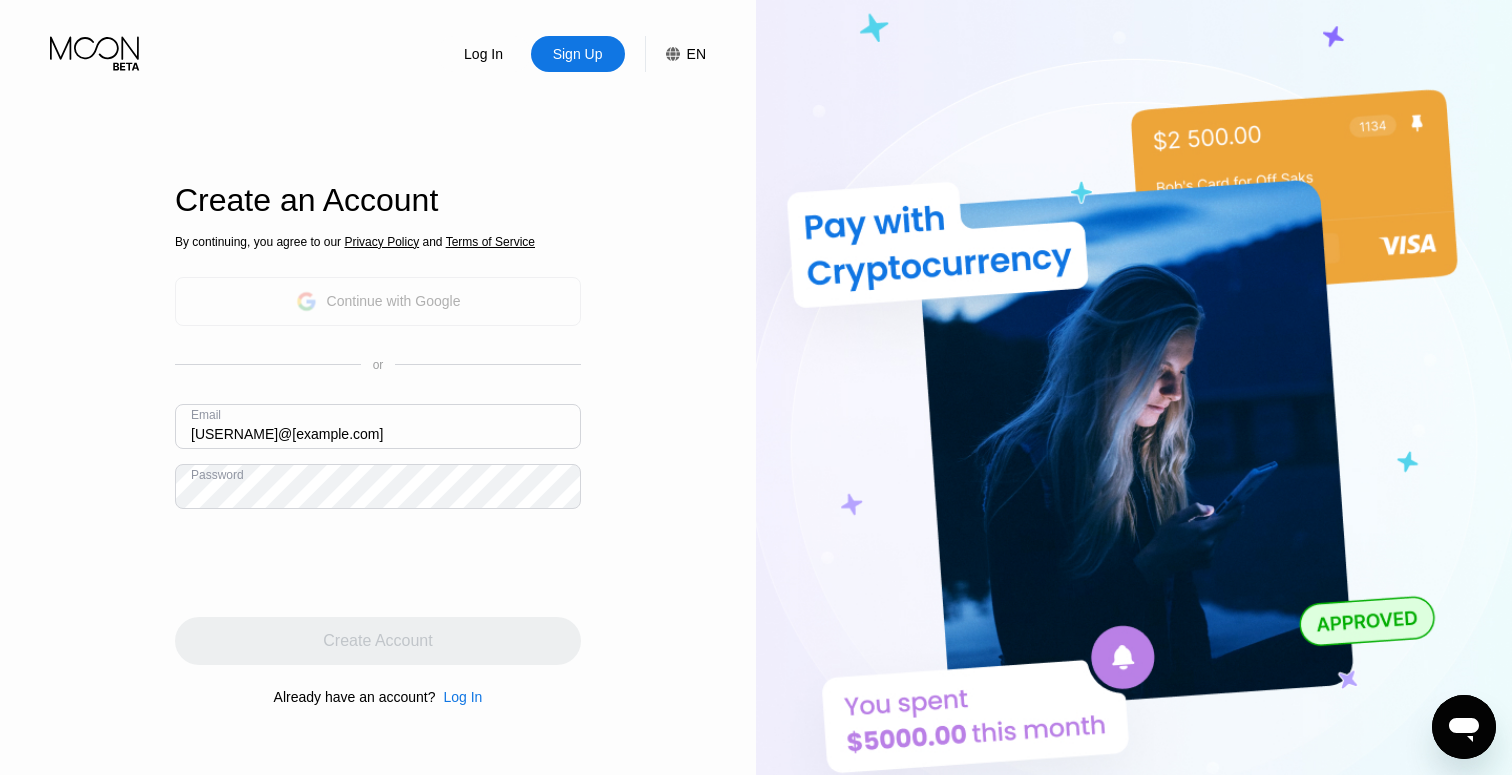 click on "Continue with Google" at bounding box center (394, 301) 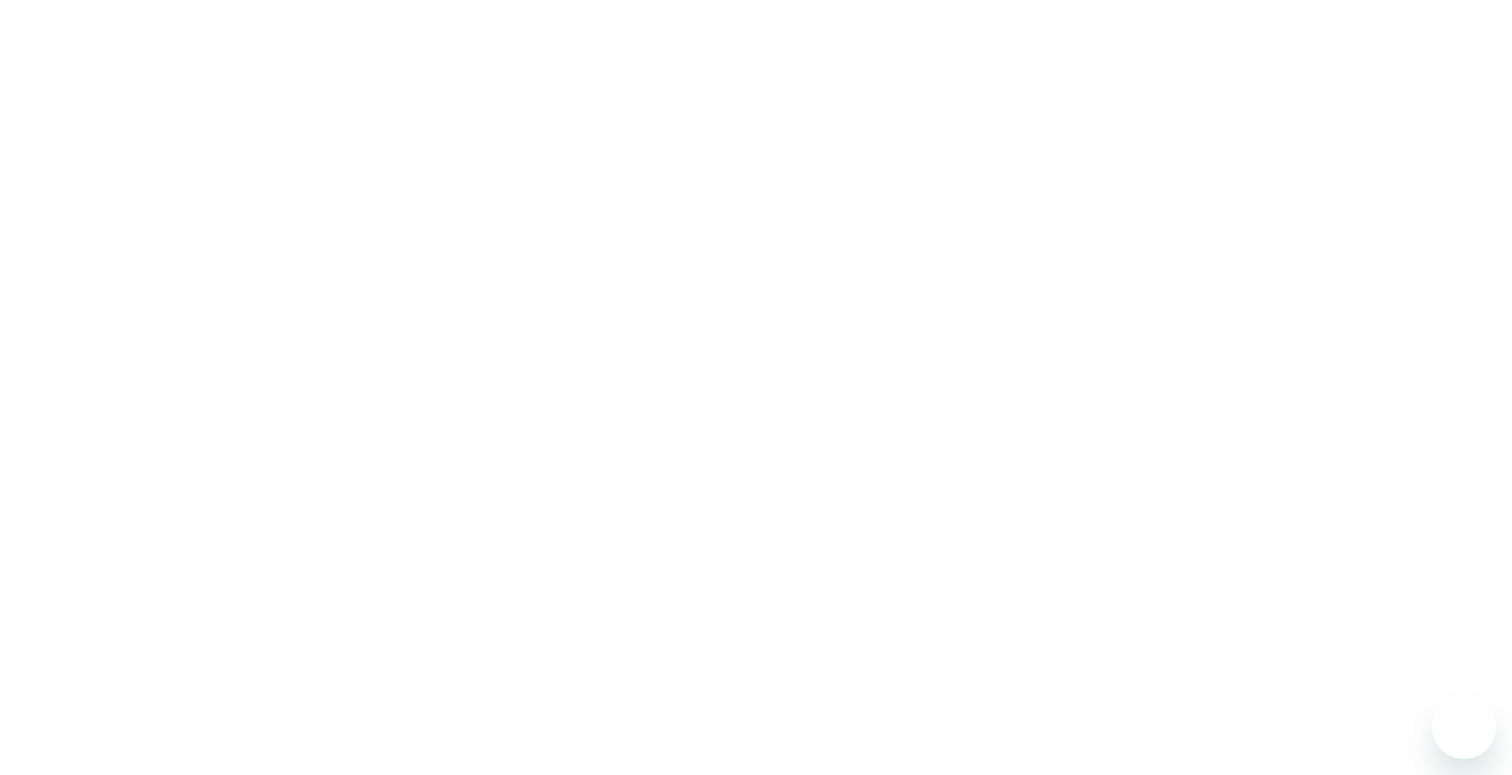 scroll, scrollTop: 0, scrollLeft: 0, axis: both 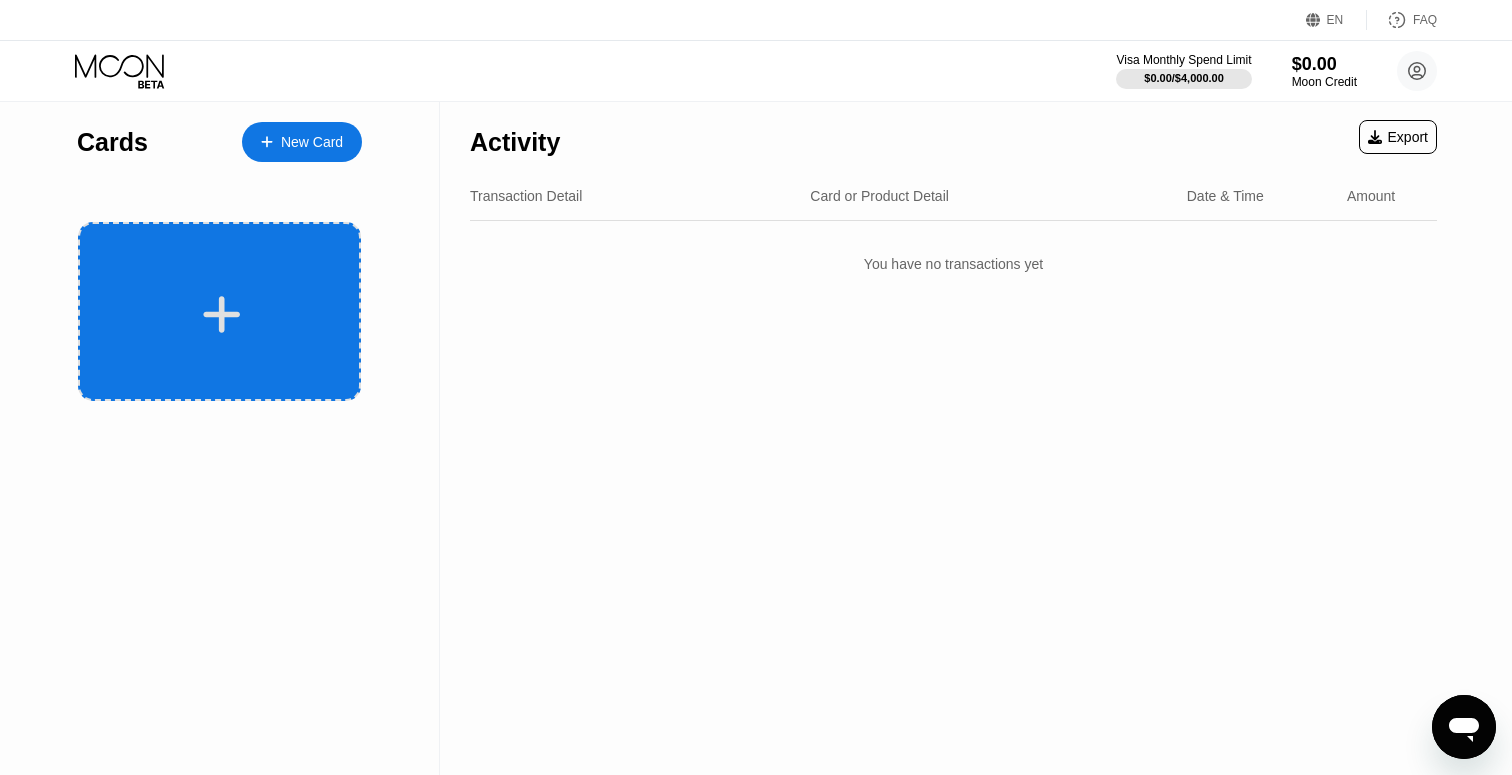 click at bounding box center [219, 311] 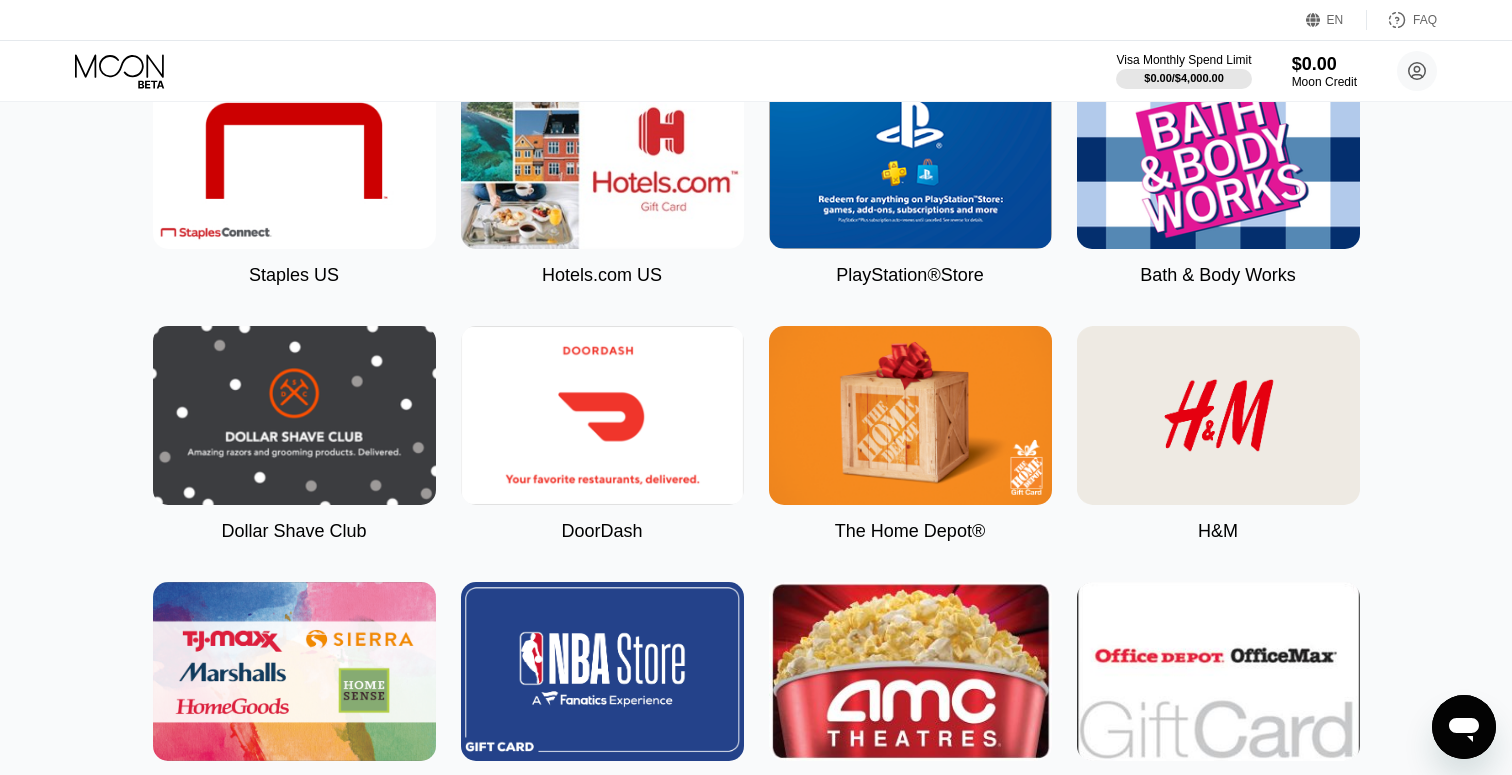 scroll, scrollTop: 0, scrollLeft: 0, axis: both 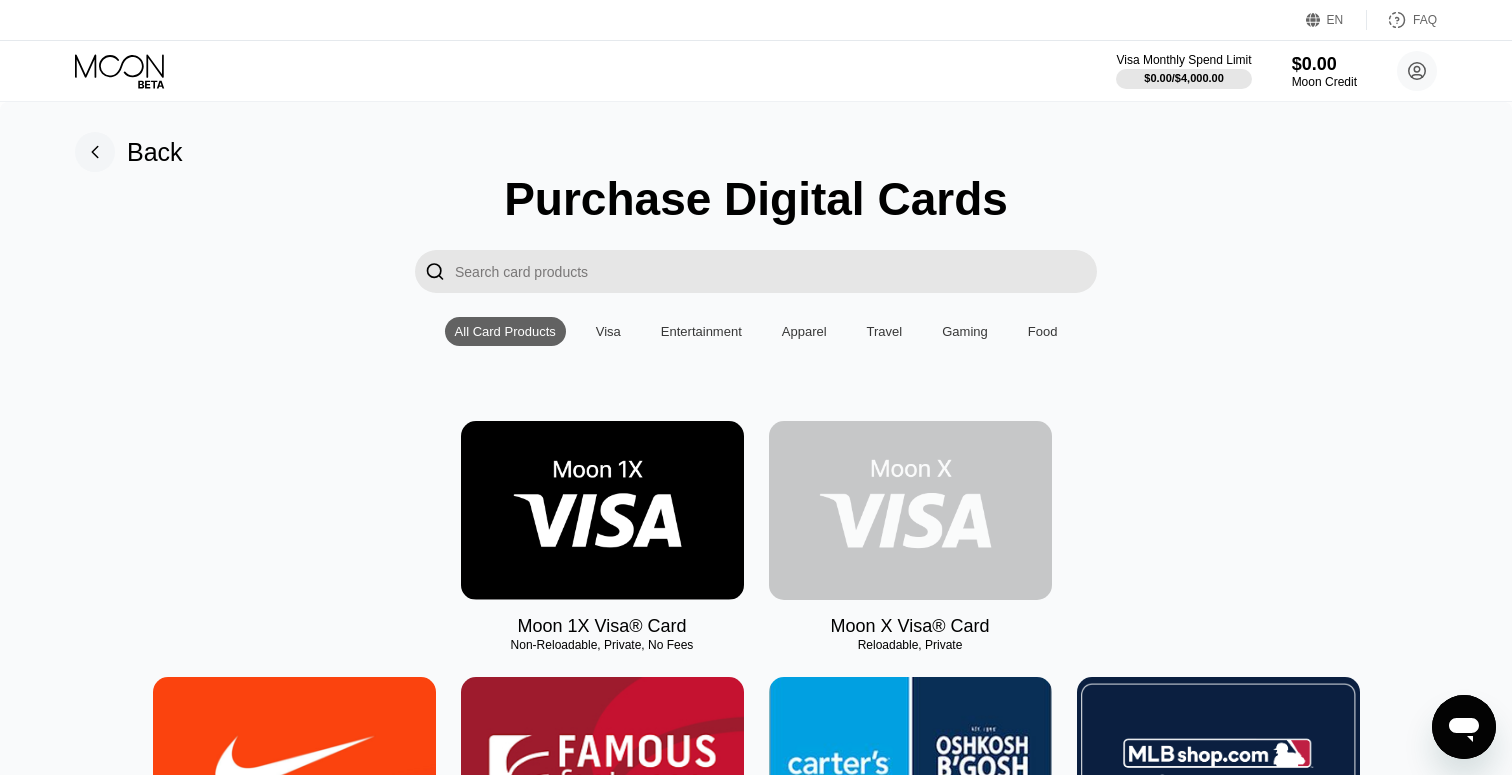 click at bounding box center (910, 510) 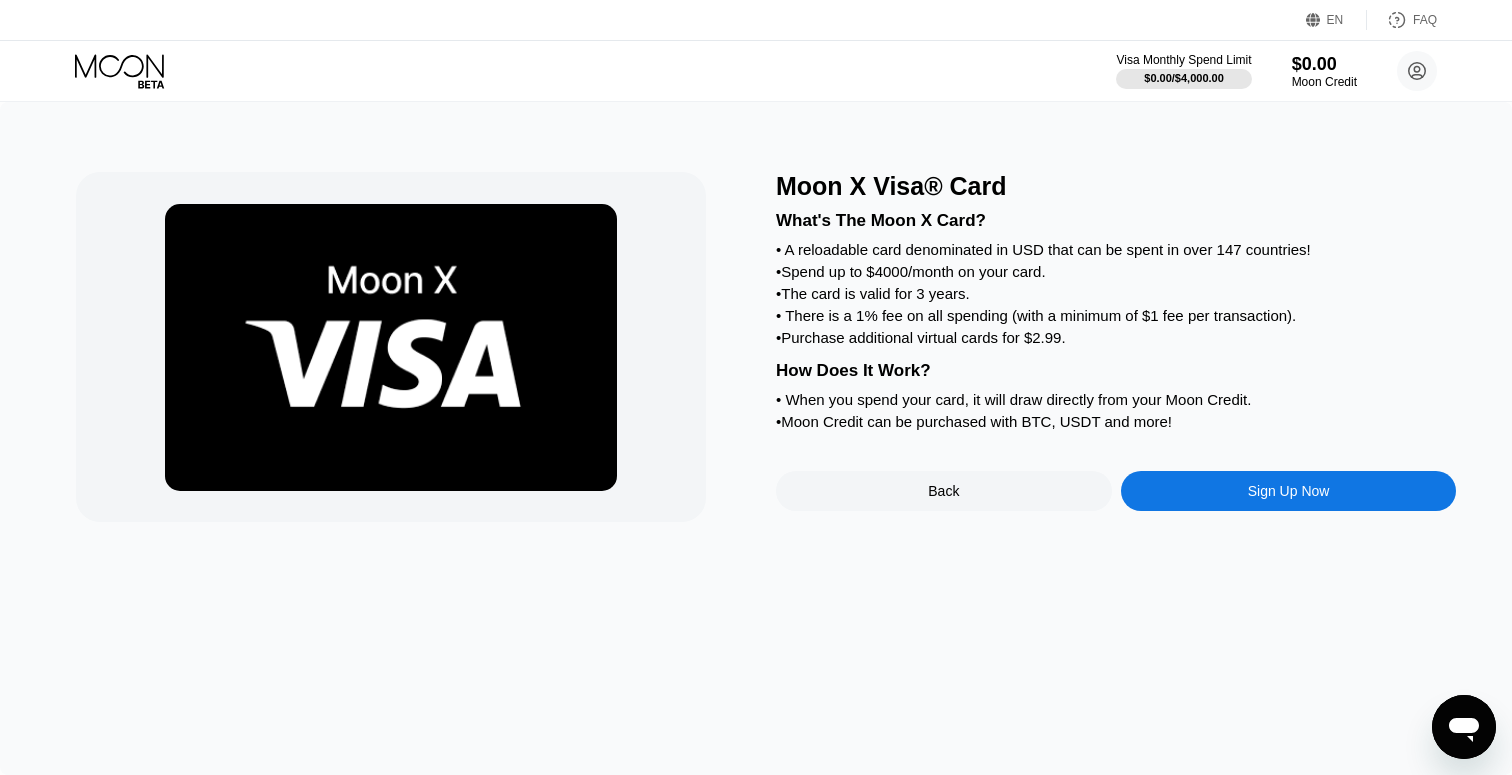 click on "Sign Up Now" at bounding box center [1289, 491] 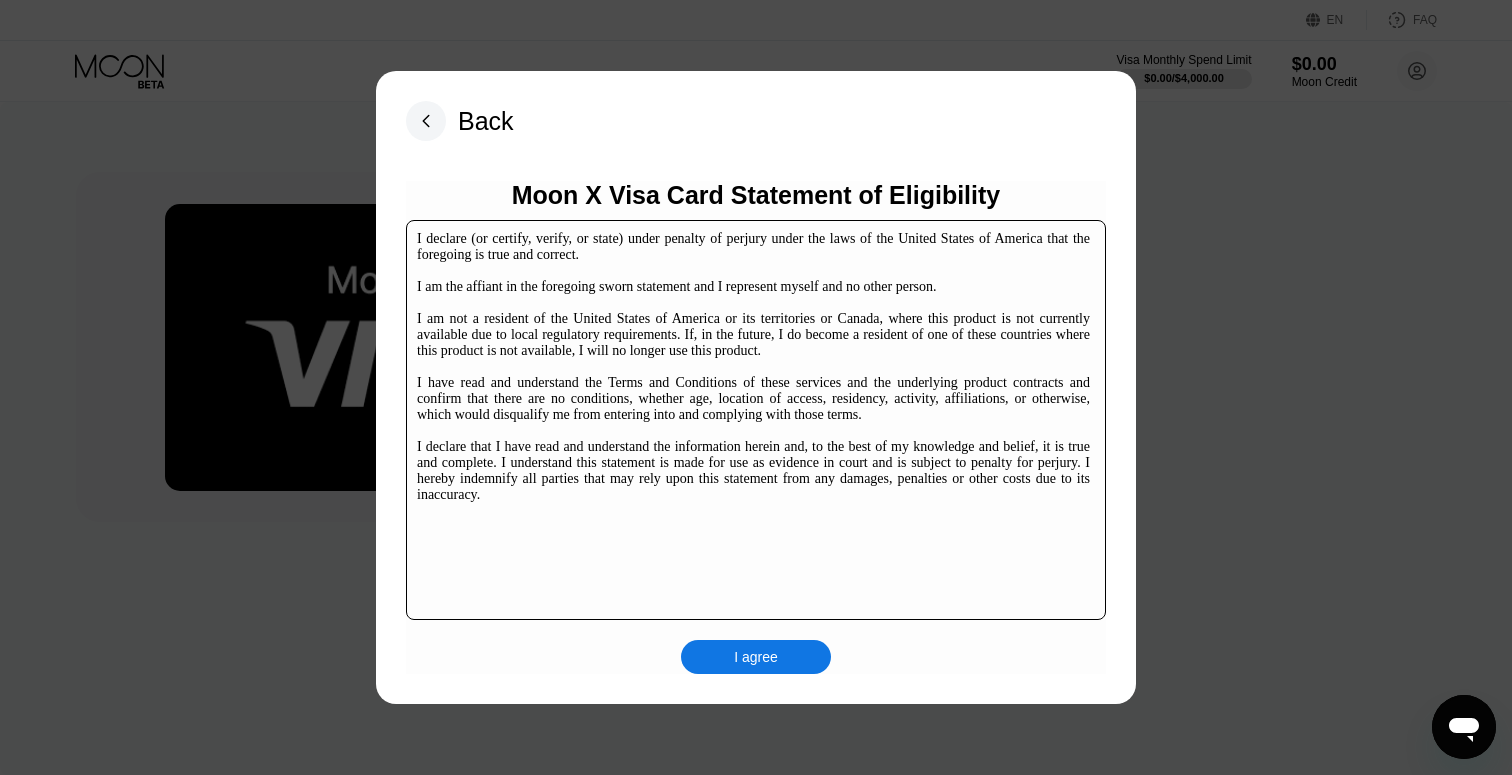 click on "I agree" at bounding box center (756, 657) 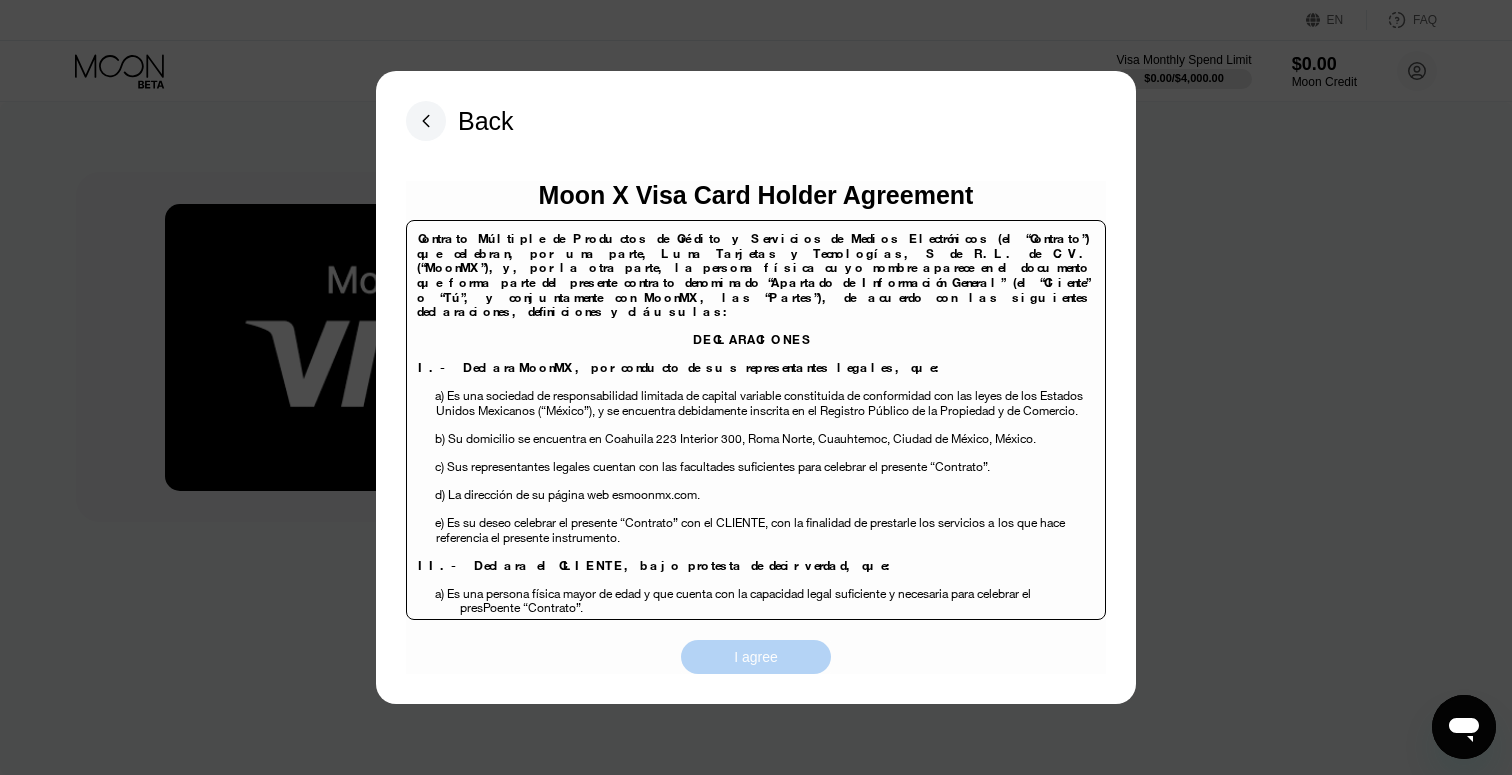 click on "I agree" at bounding box center [756, 657] 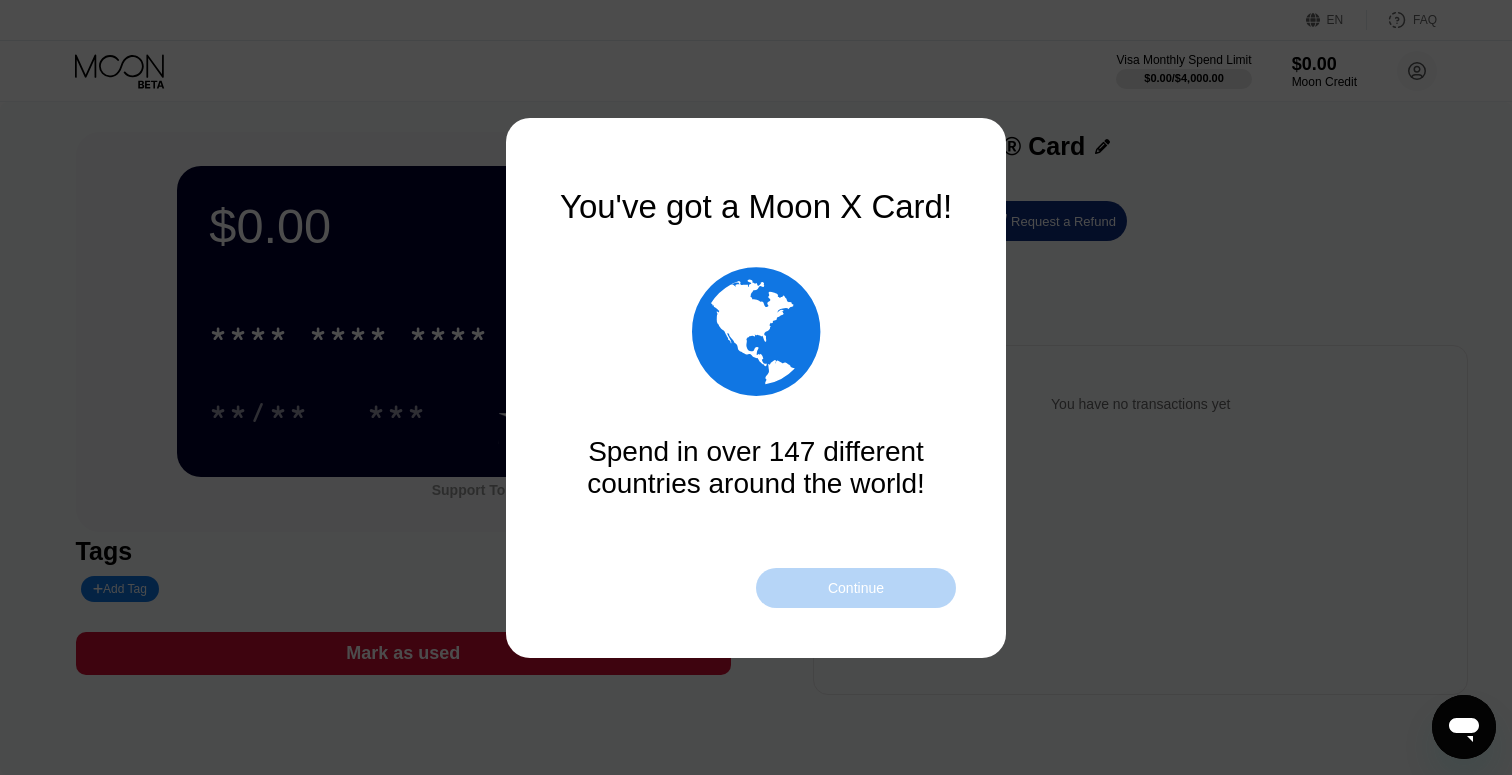 click on "Continue" at bounding box center (856, 588) 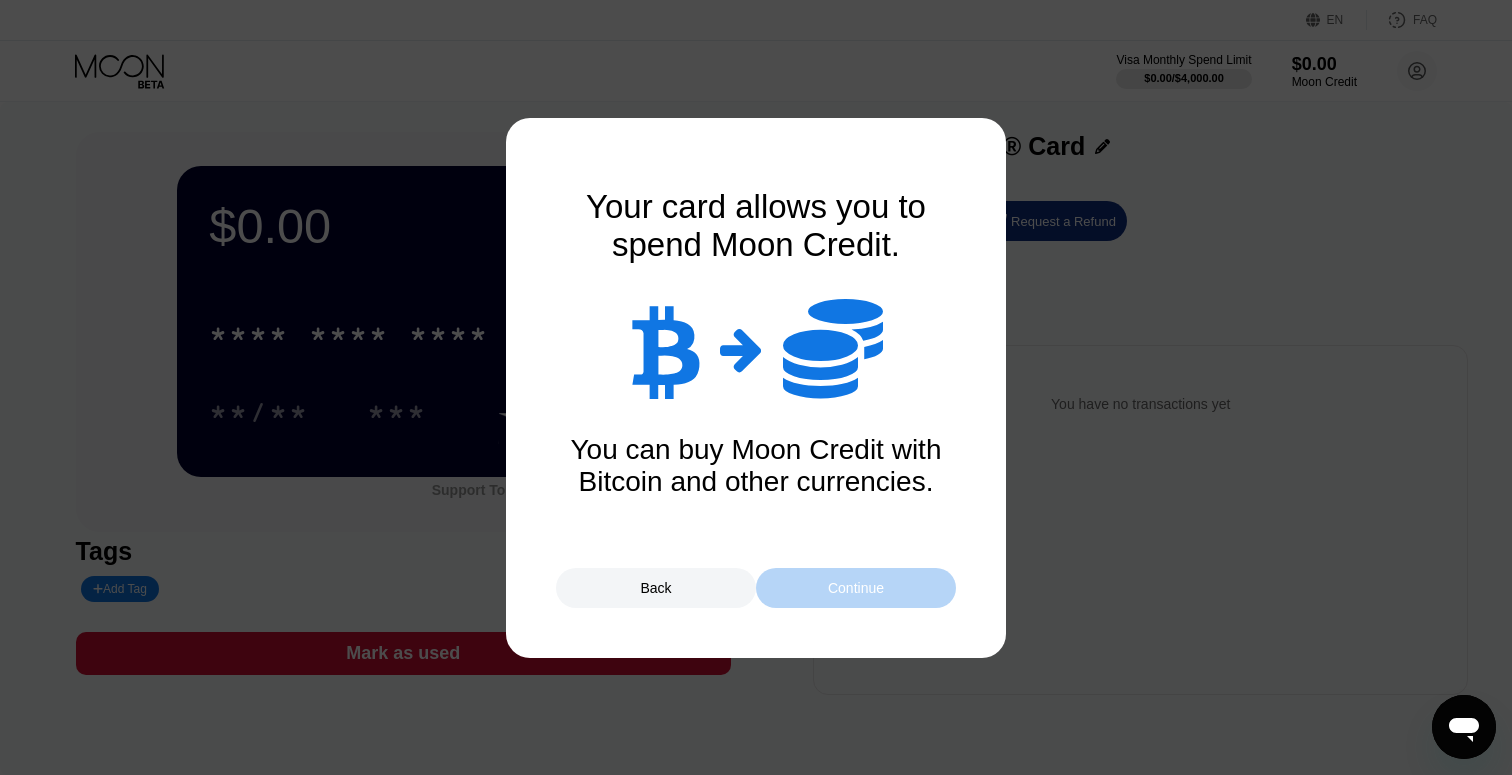click on "Continue" at bounding box center (856, 588) 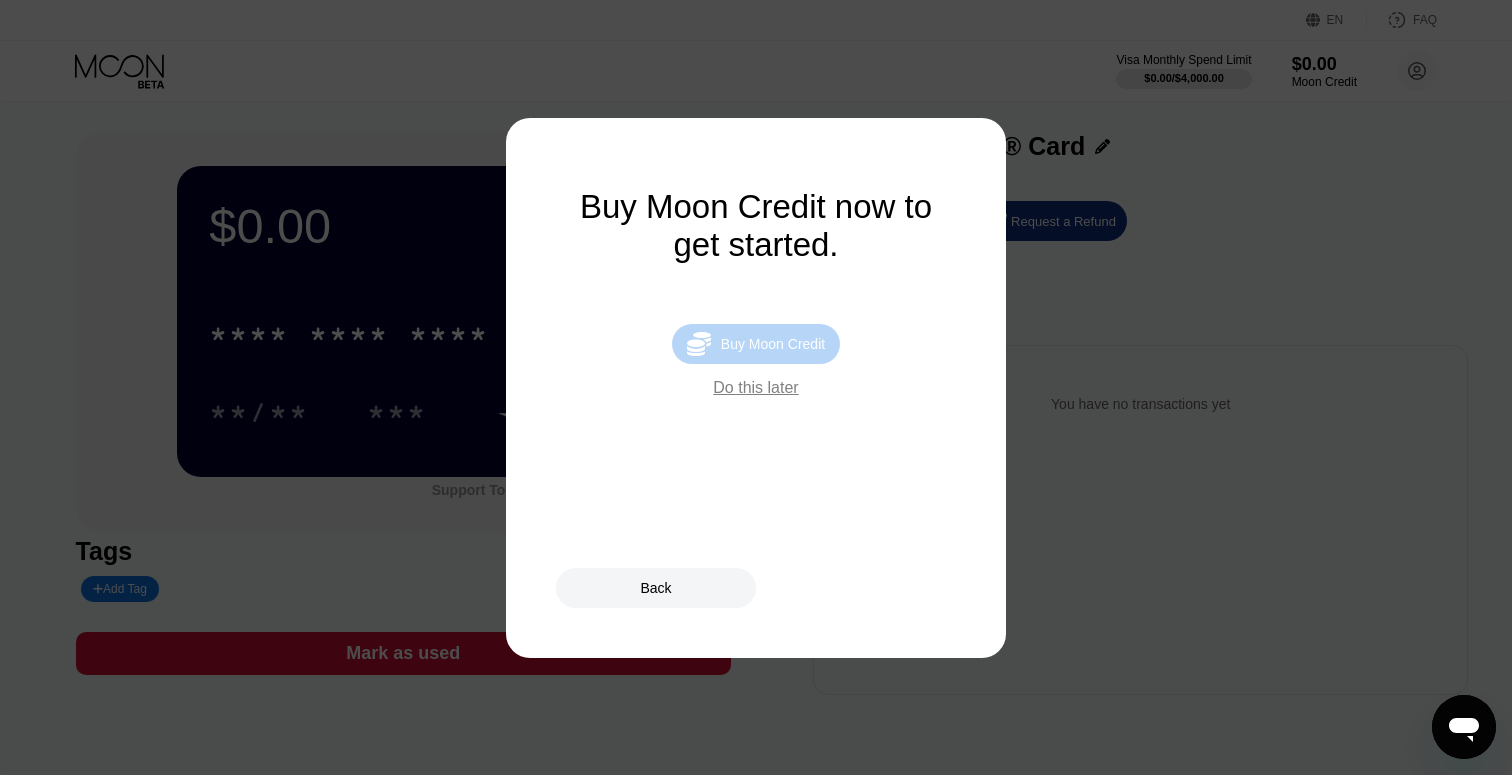 click on "Buy Moon Credit" at bounding box center (773, 344) 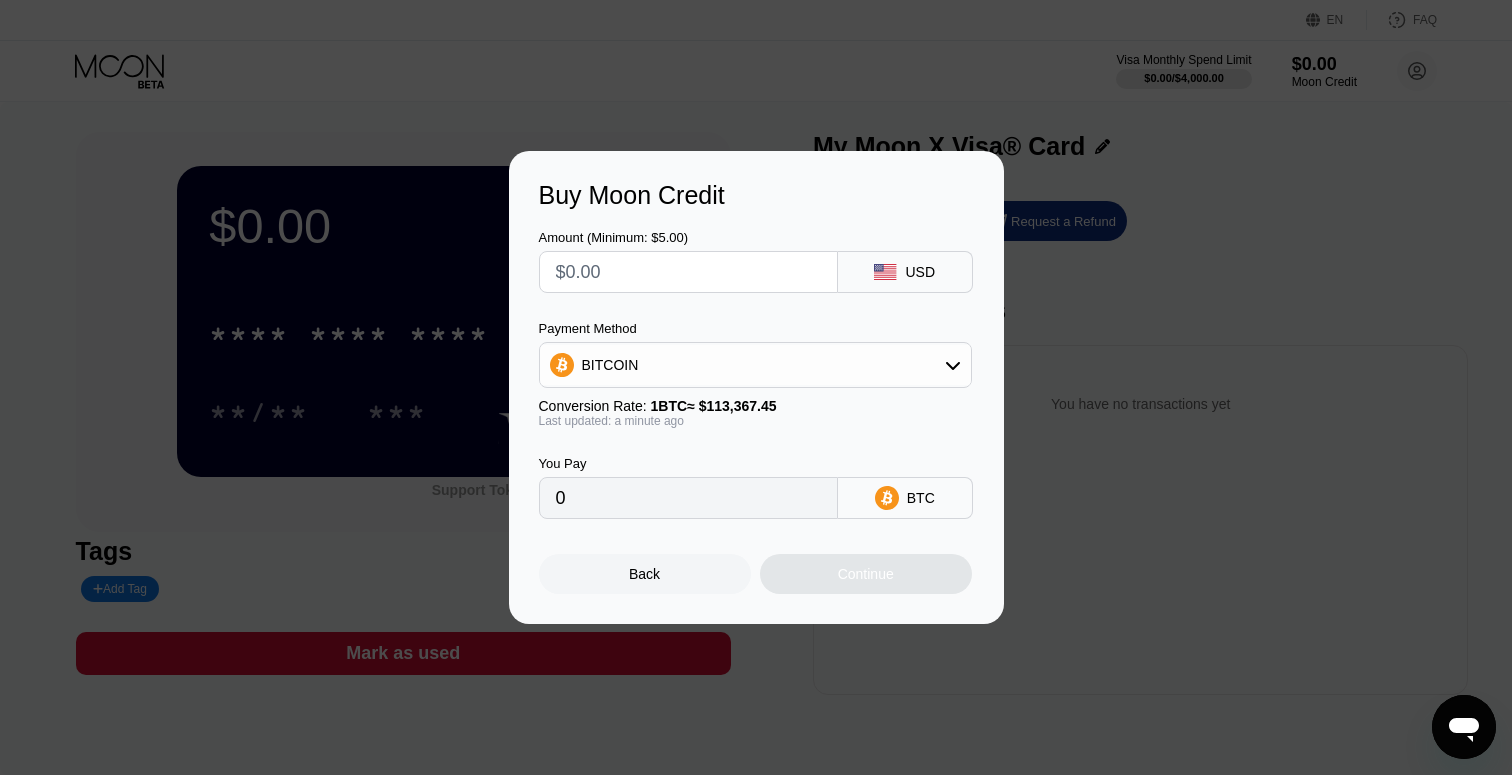 click at bounding box center [688, 272] 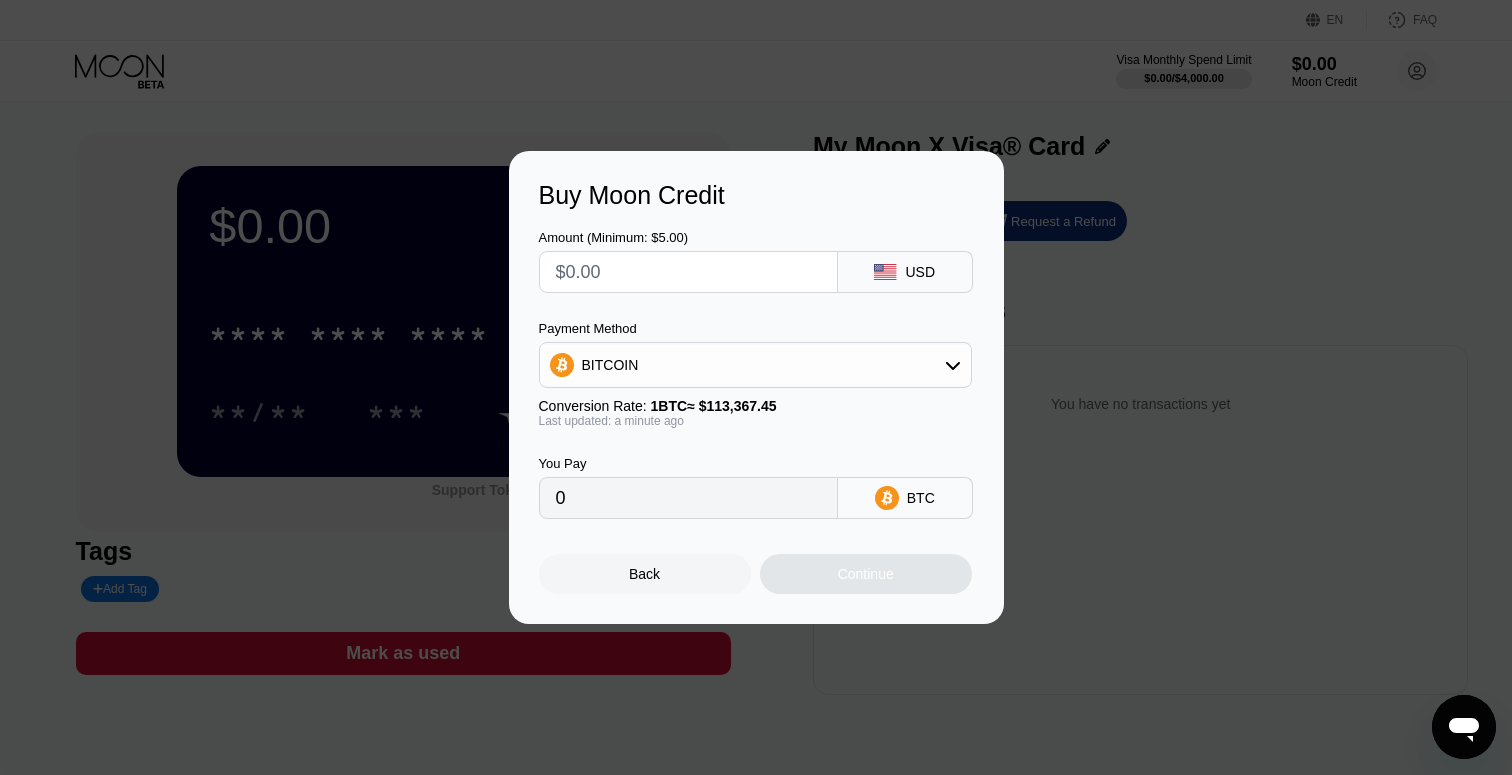 type on "$5" 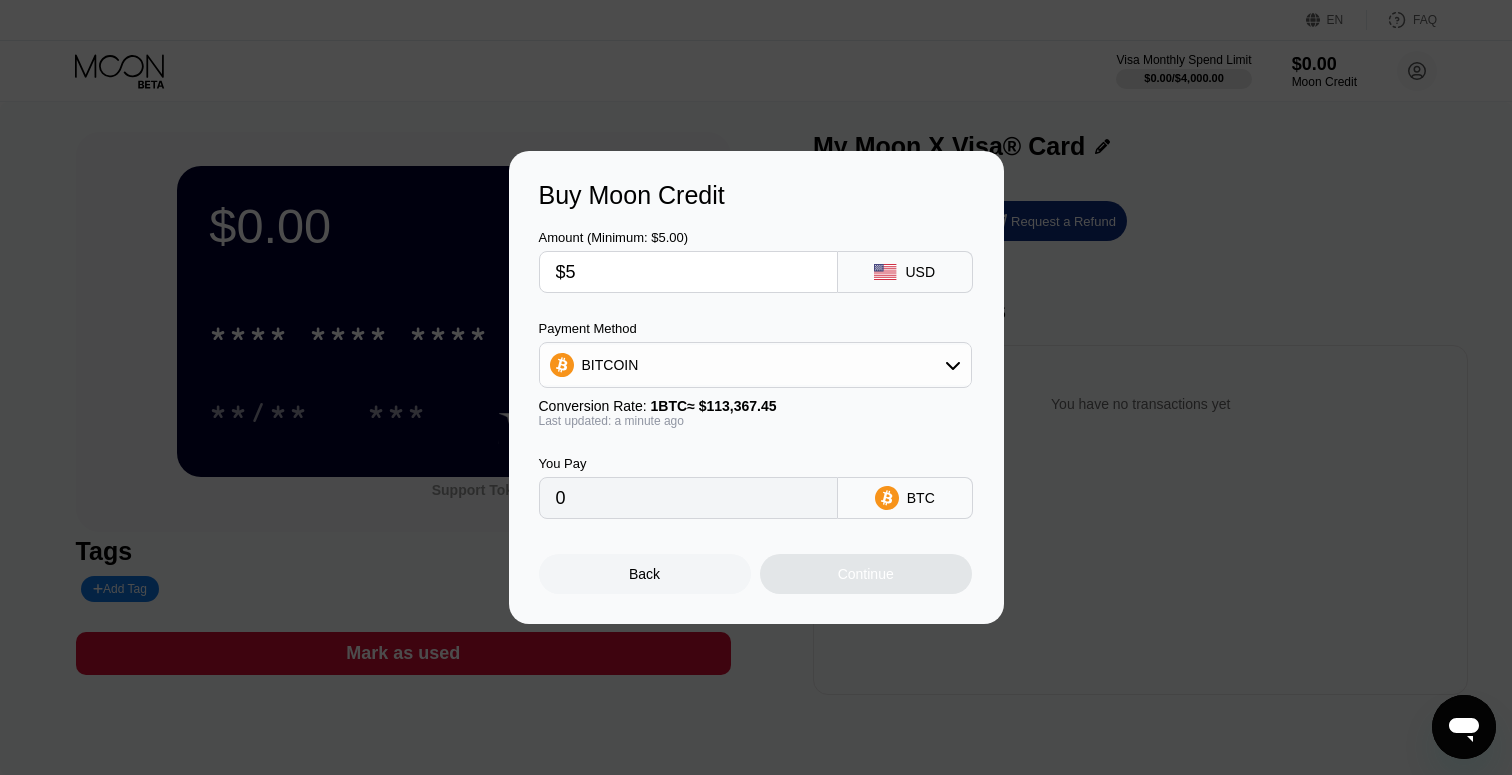 type on "0.00004411" 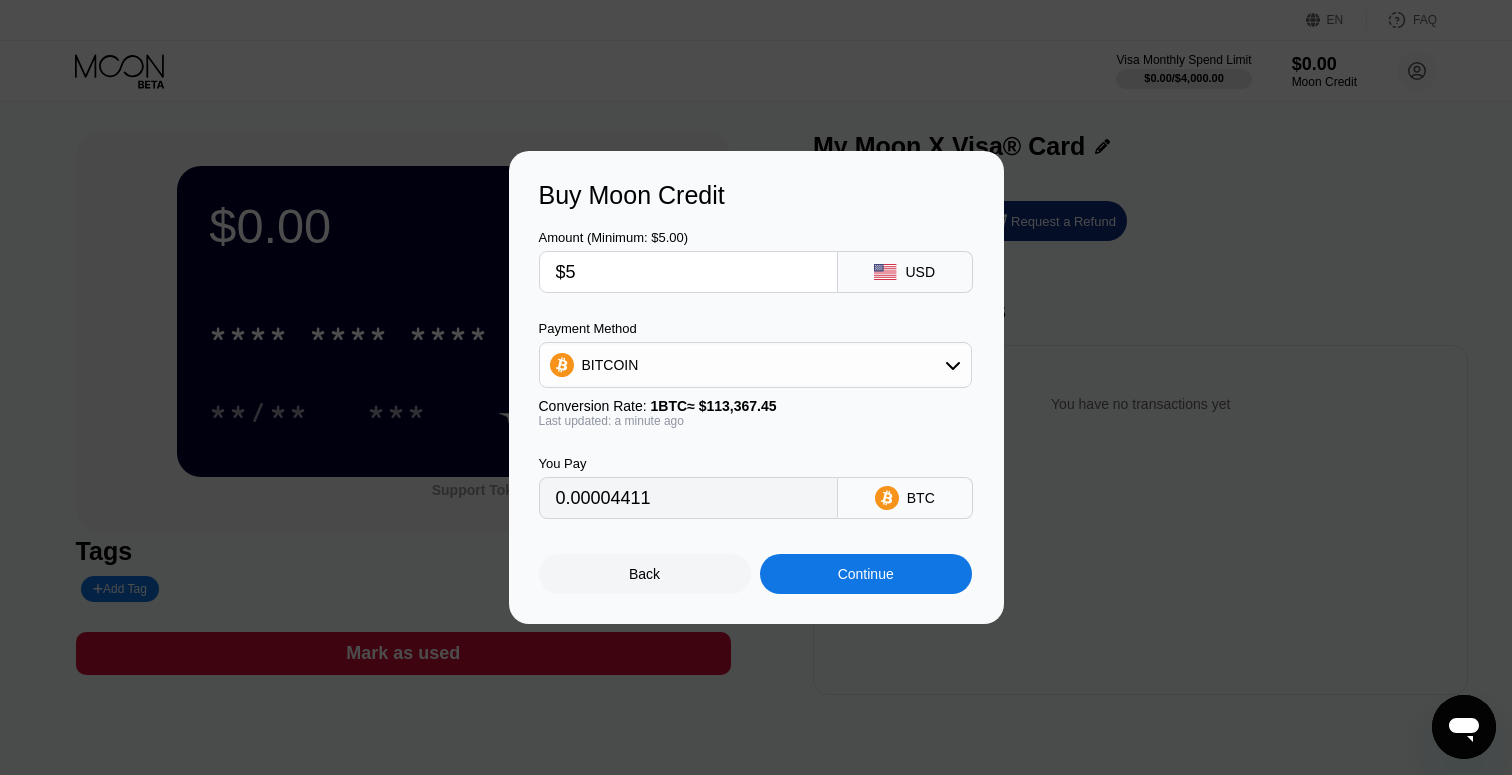 type on "$50" 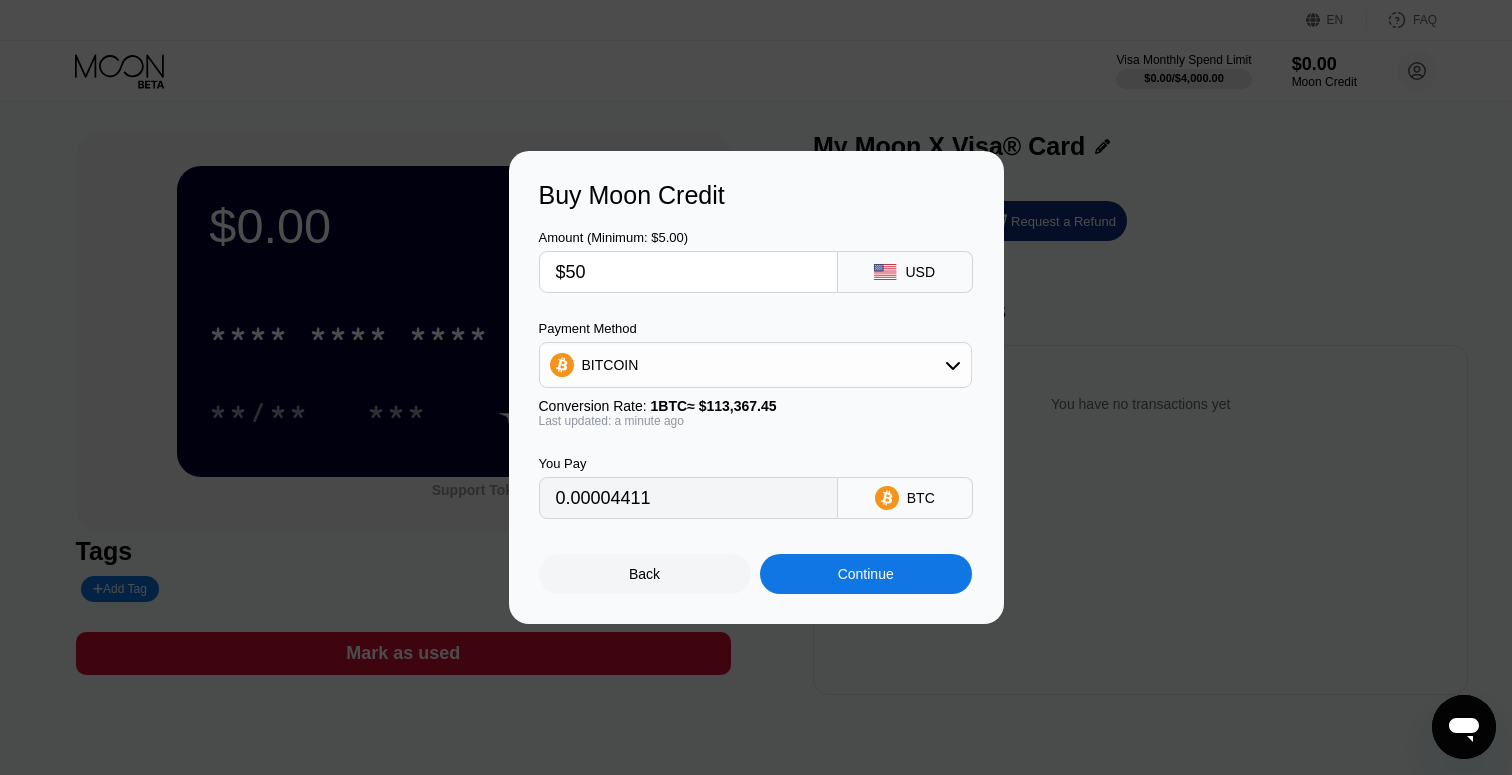 type on "0.00044105" 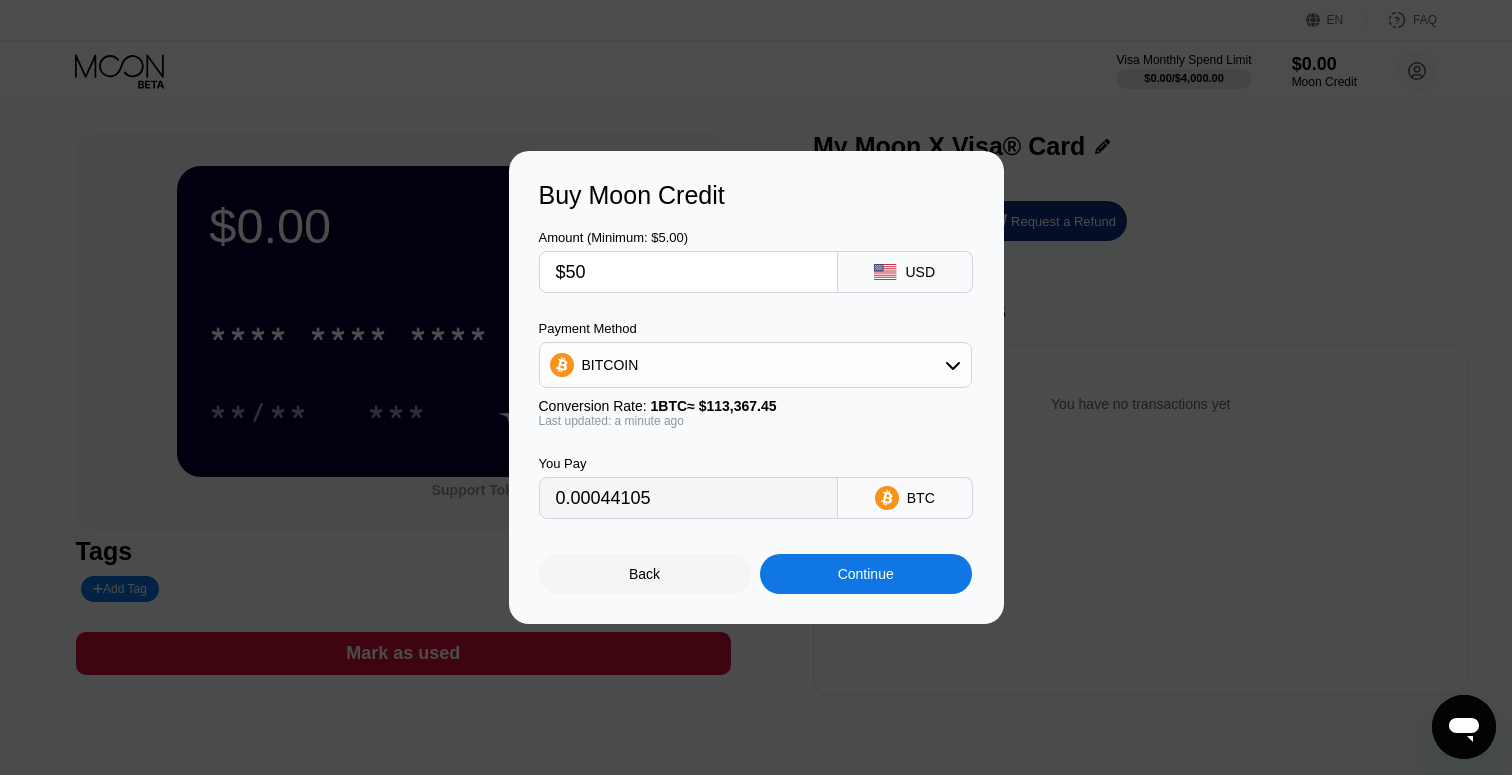 type on "$500" 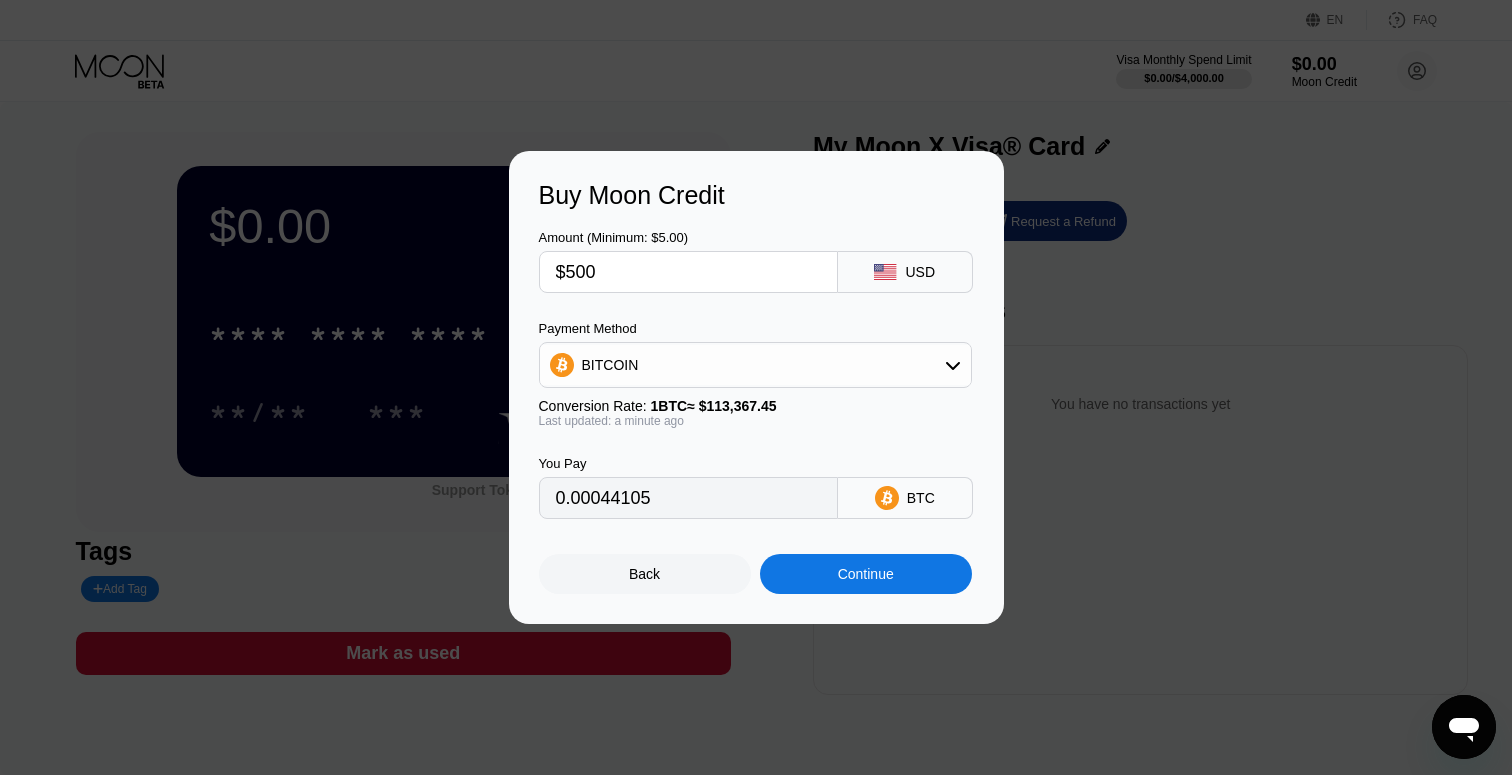 type on "0.00441044" 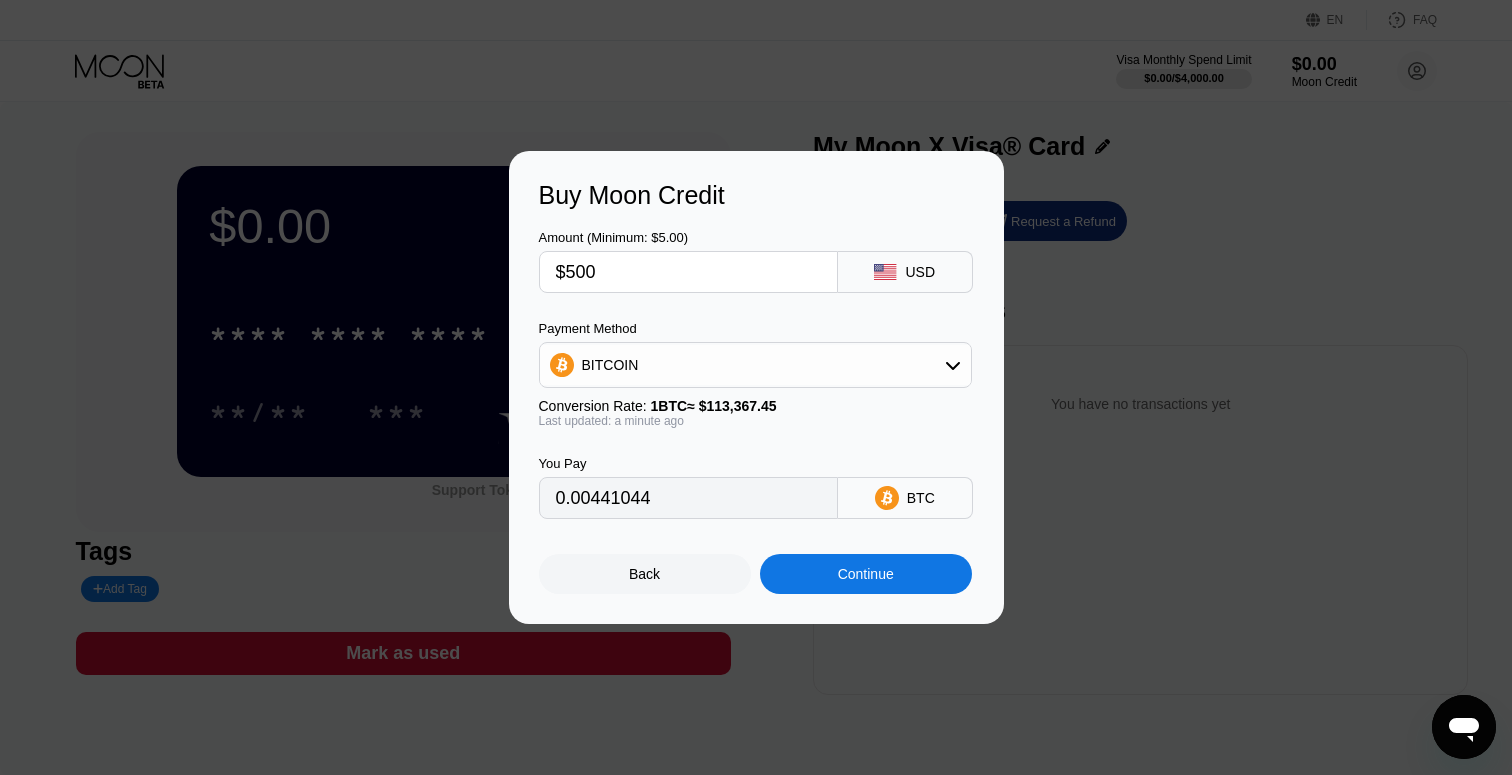 type on "$500" 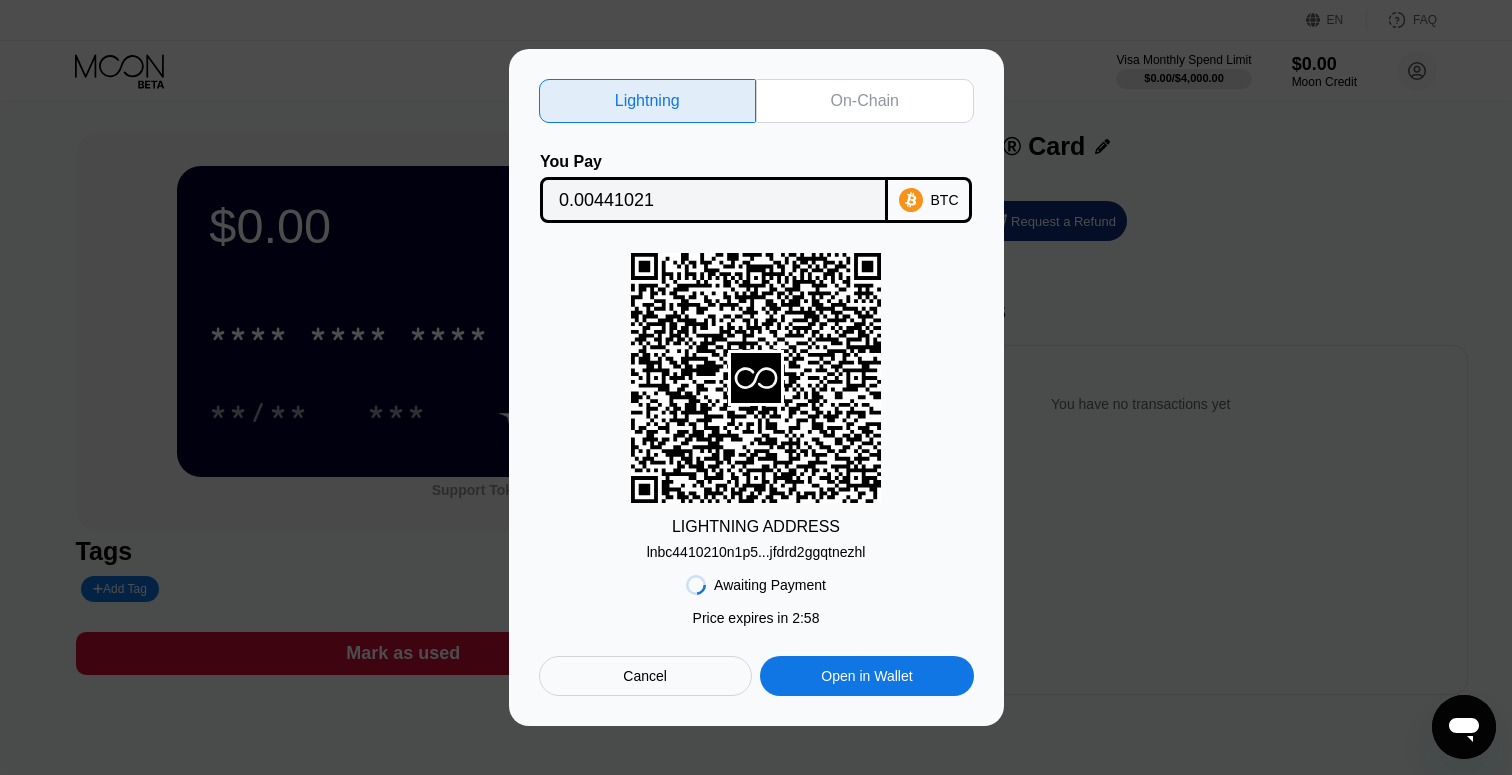 click on "Cancel" at bounding box center [645, 676] 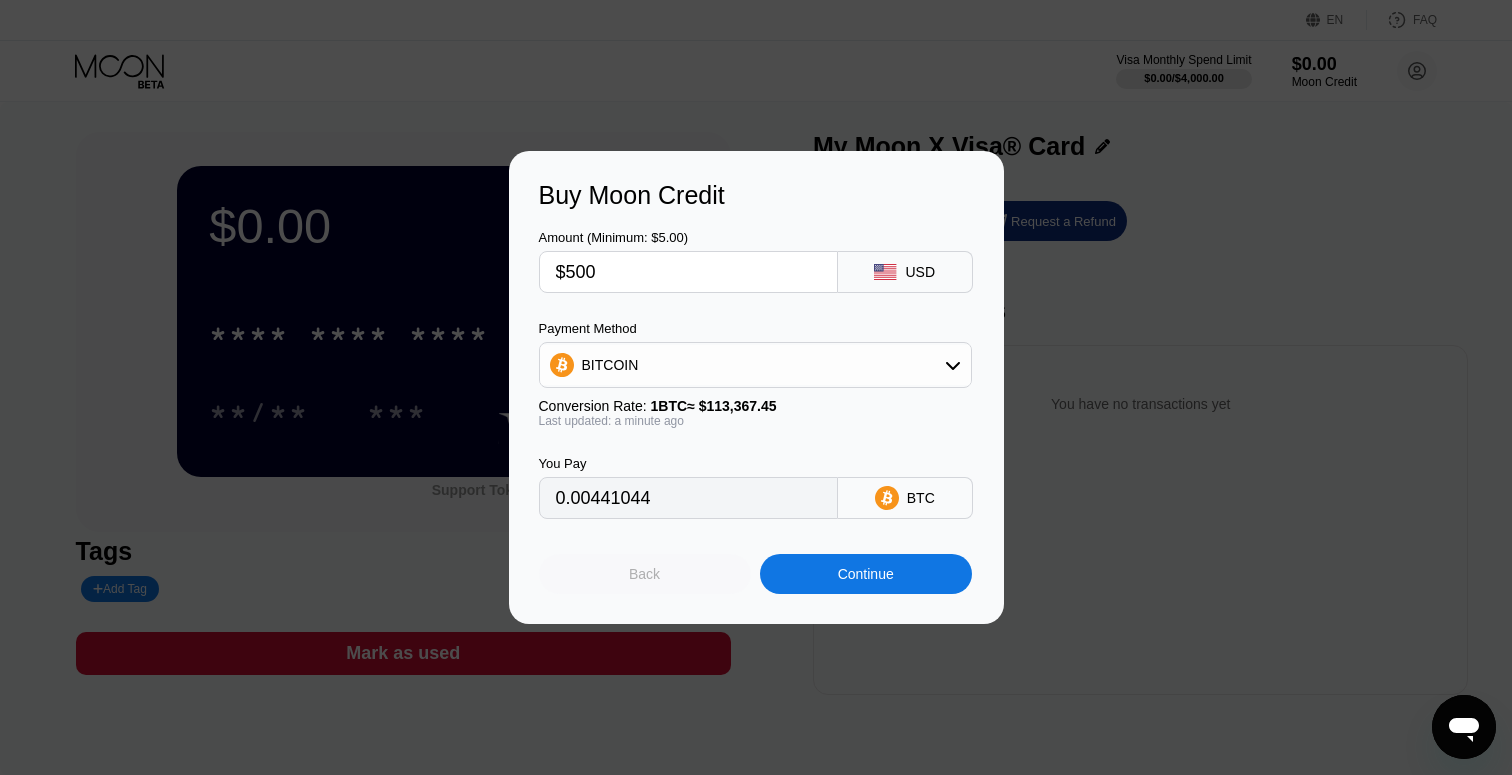 click on "Back" at bounding box center [645, 574] 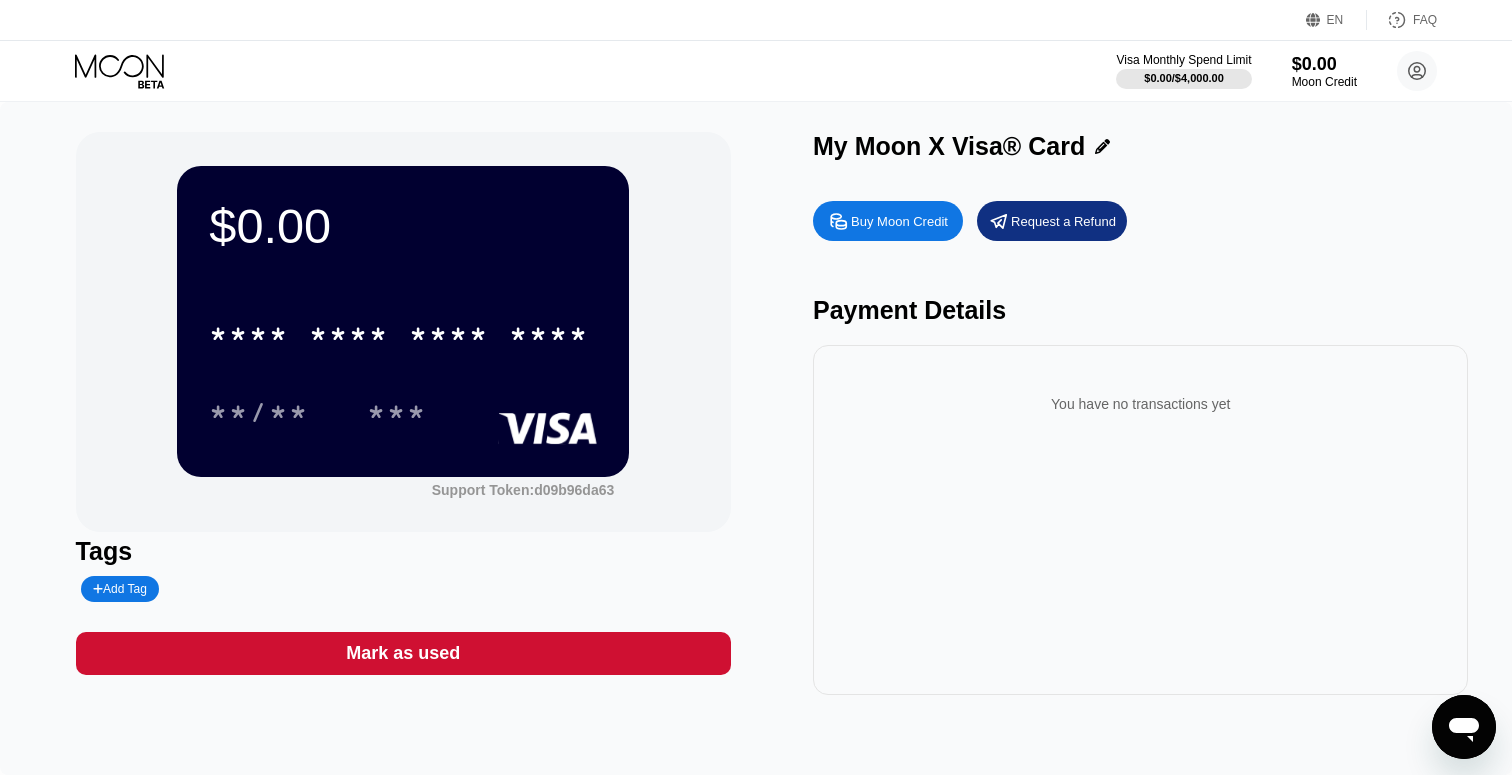 click on "* * * * * * * * * * * * **** **/** ***" at bounding box center (403, 353) 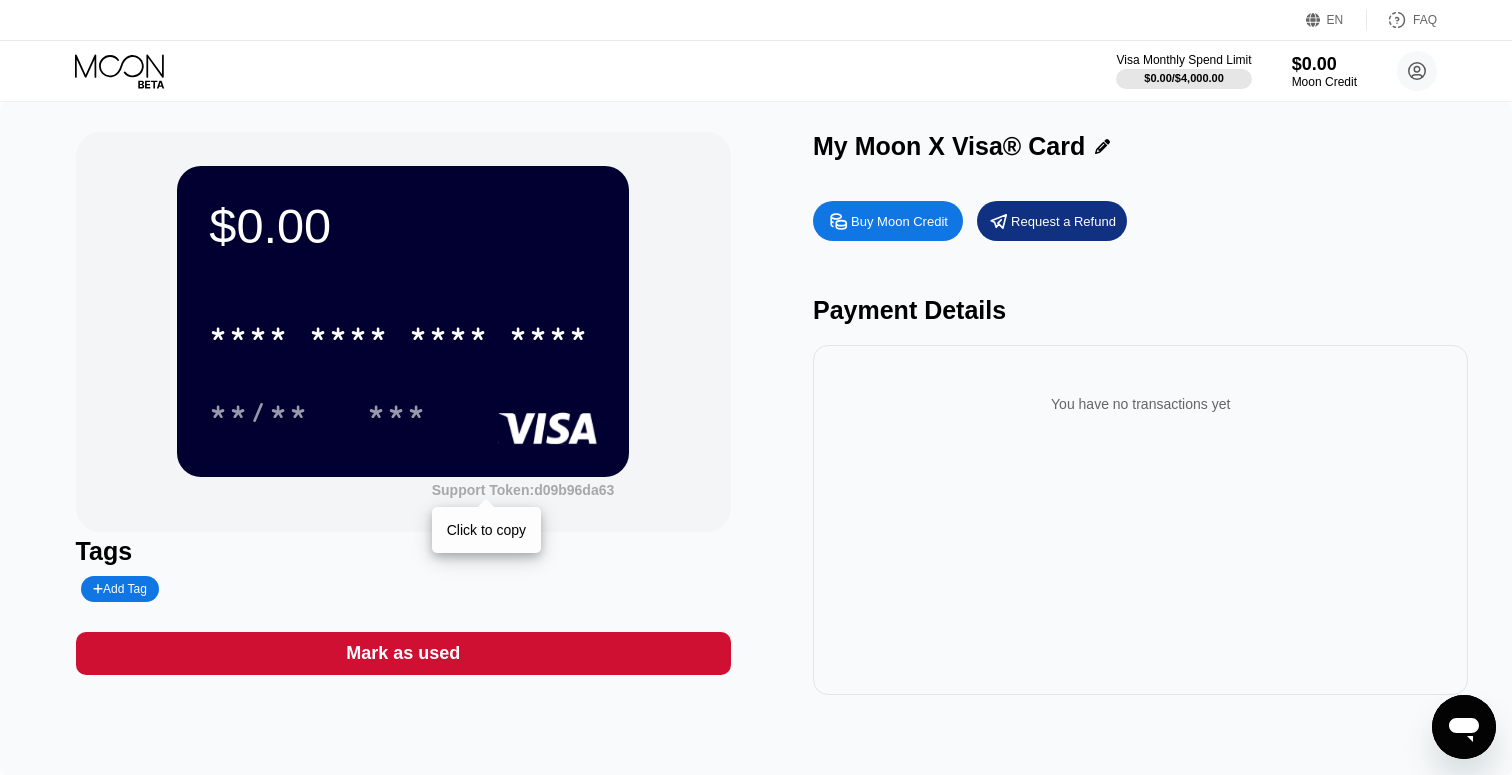 click on "Support Token:  d09b96da63" at bounding box center (523, 490) 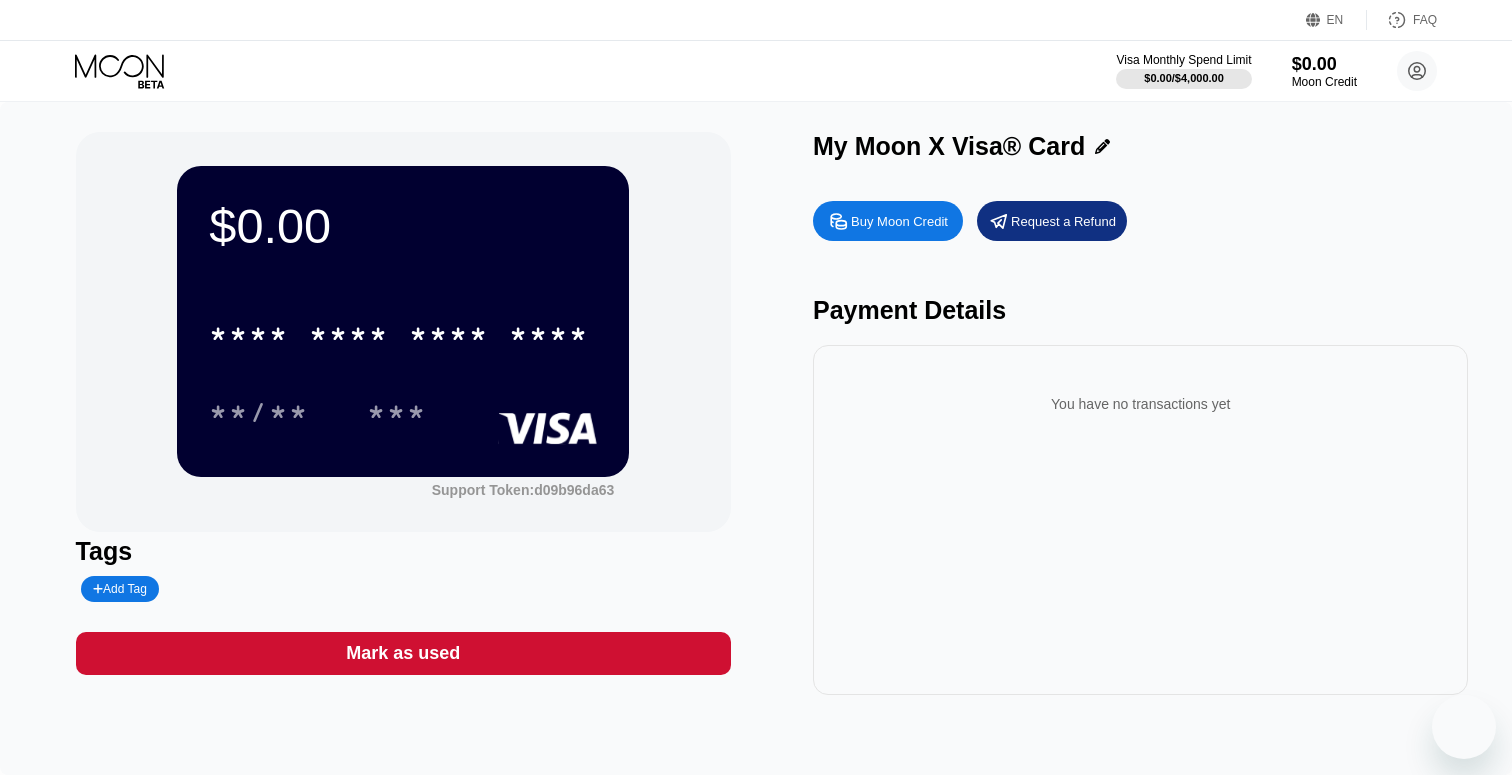 scroll, scrollTop: 0, scrollLeft: 0, axis: both 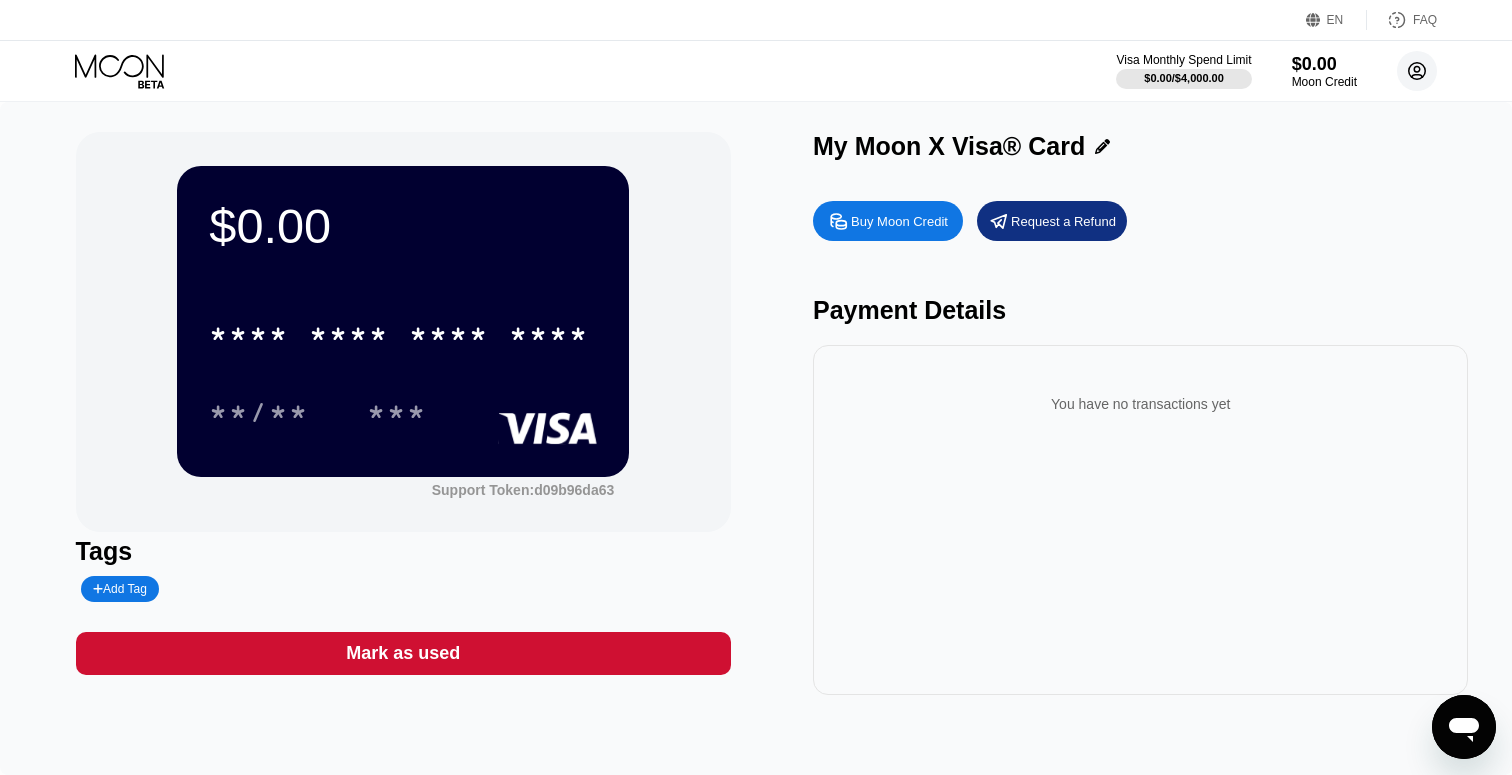 click 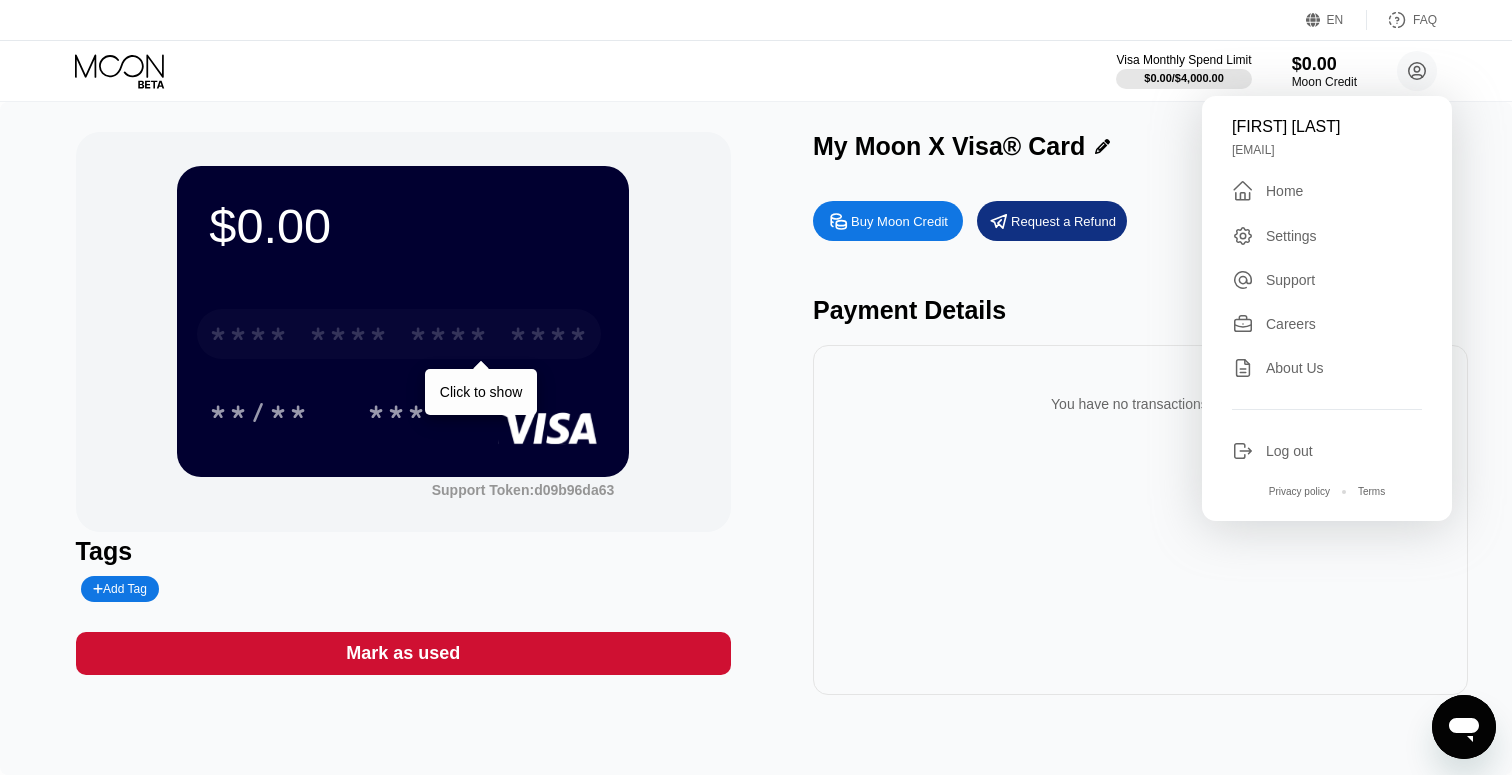 click on "* * * * * * * * * * * * ****" at bounding box center [399, 334] 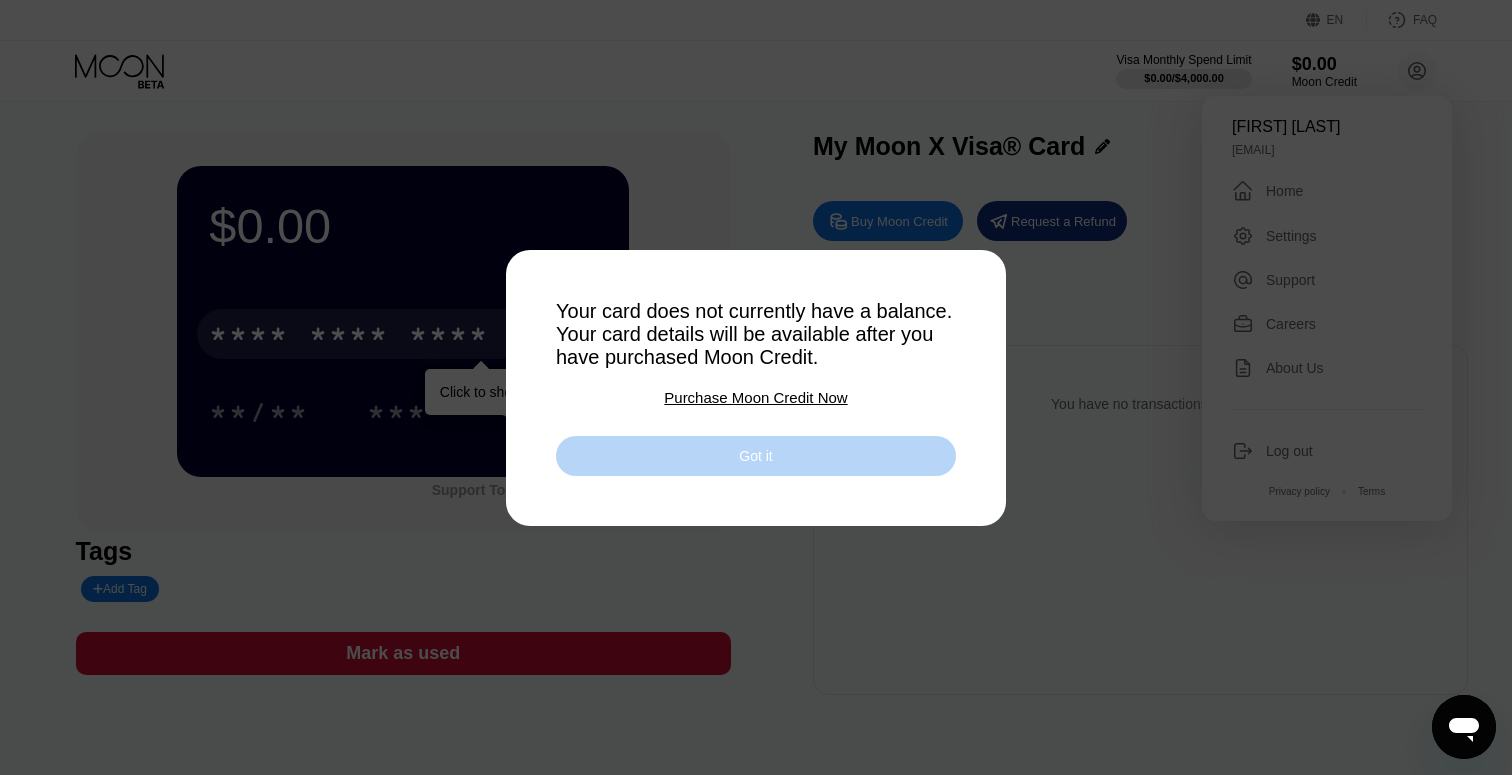 click on "Got it" at bounding box center [756, 456] 